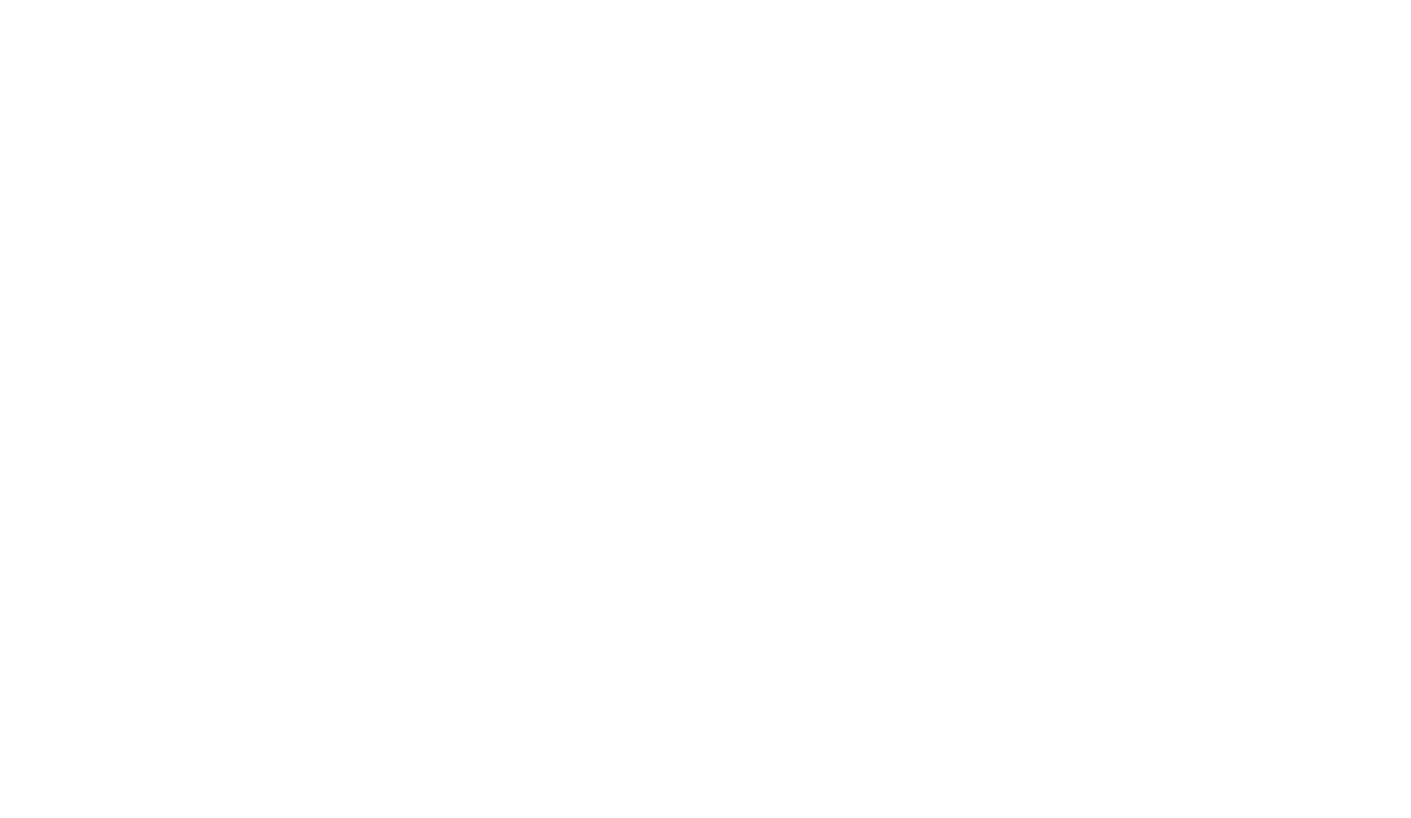 scroll, scrollTop: 0, scrollLeft: 0, axis: both 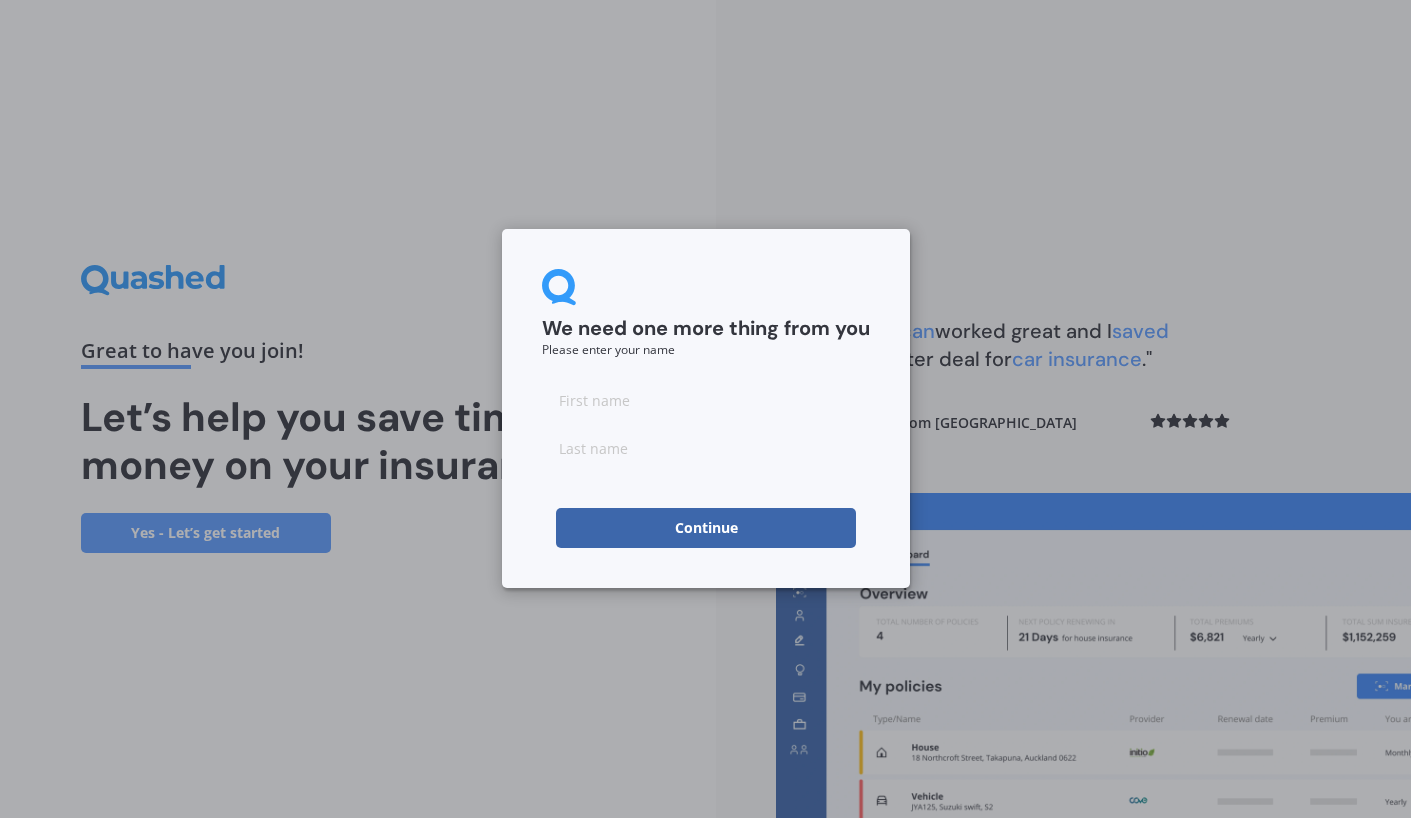 click at bounding box center (706, 400) 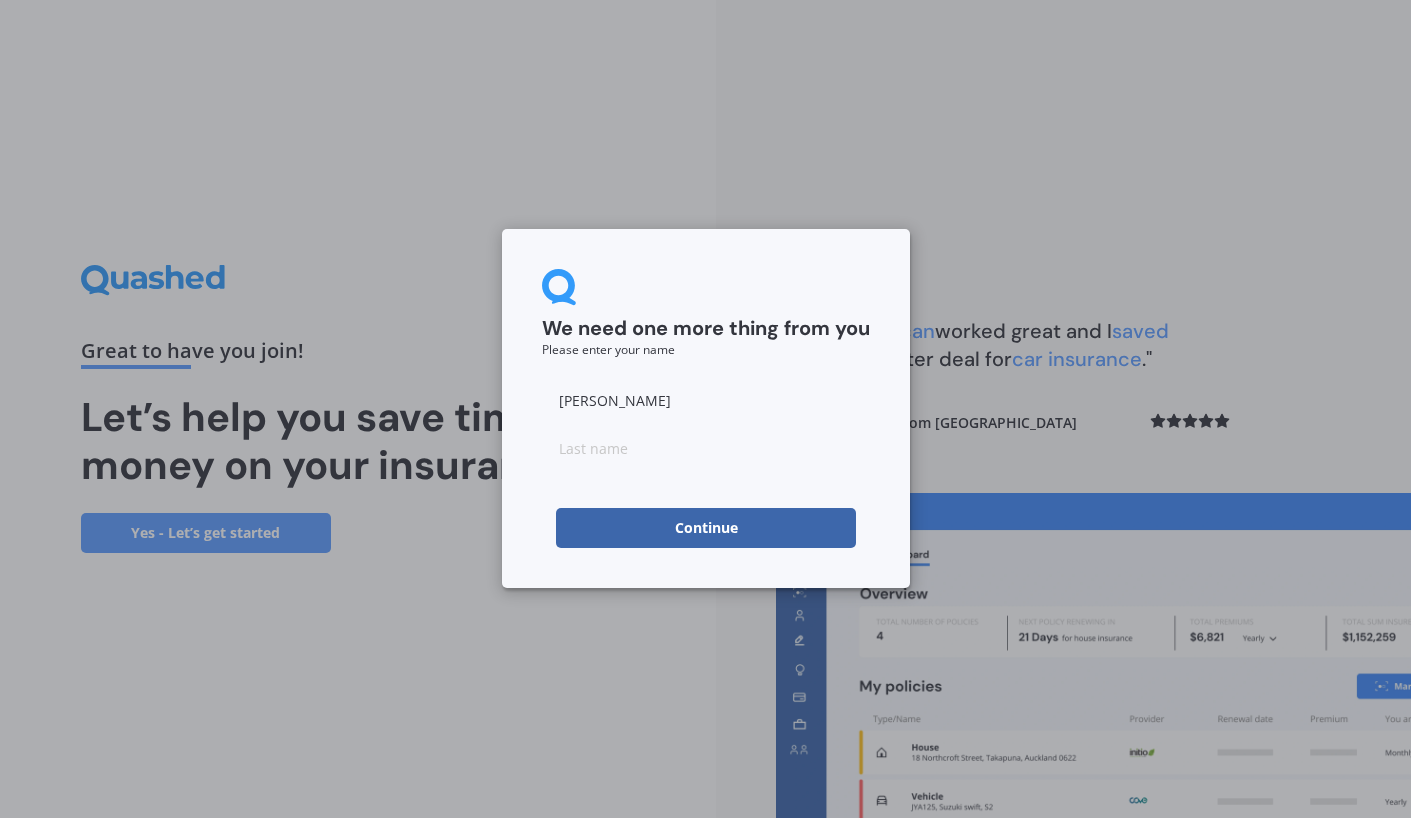 type on "[PERSON_NAME]" 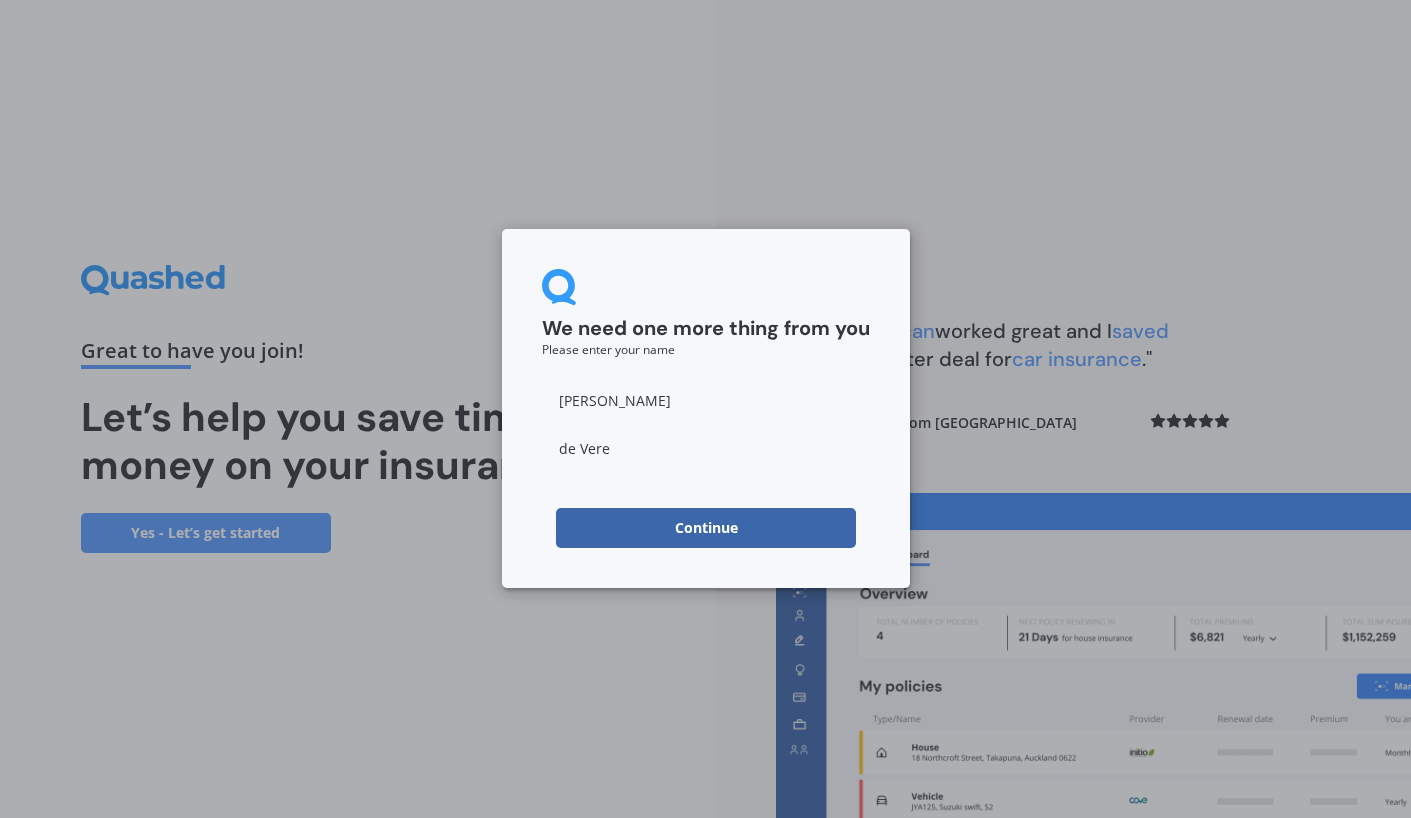 type on "de Vere" 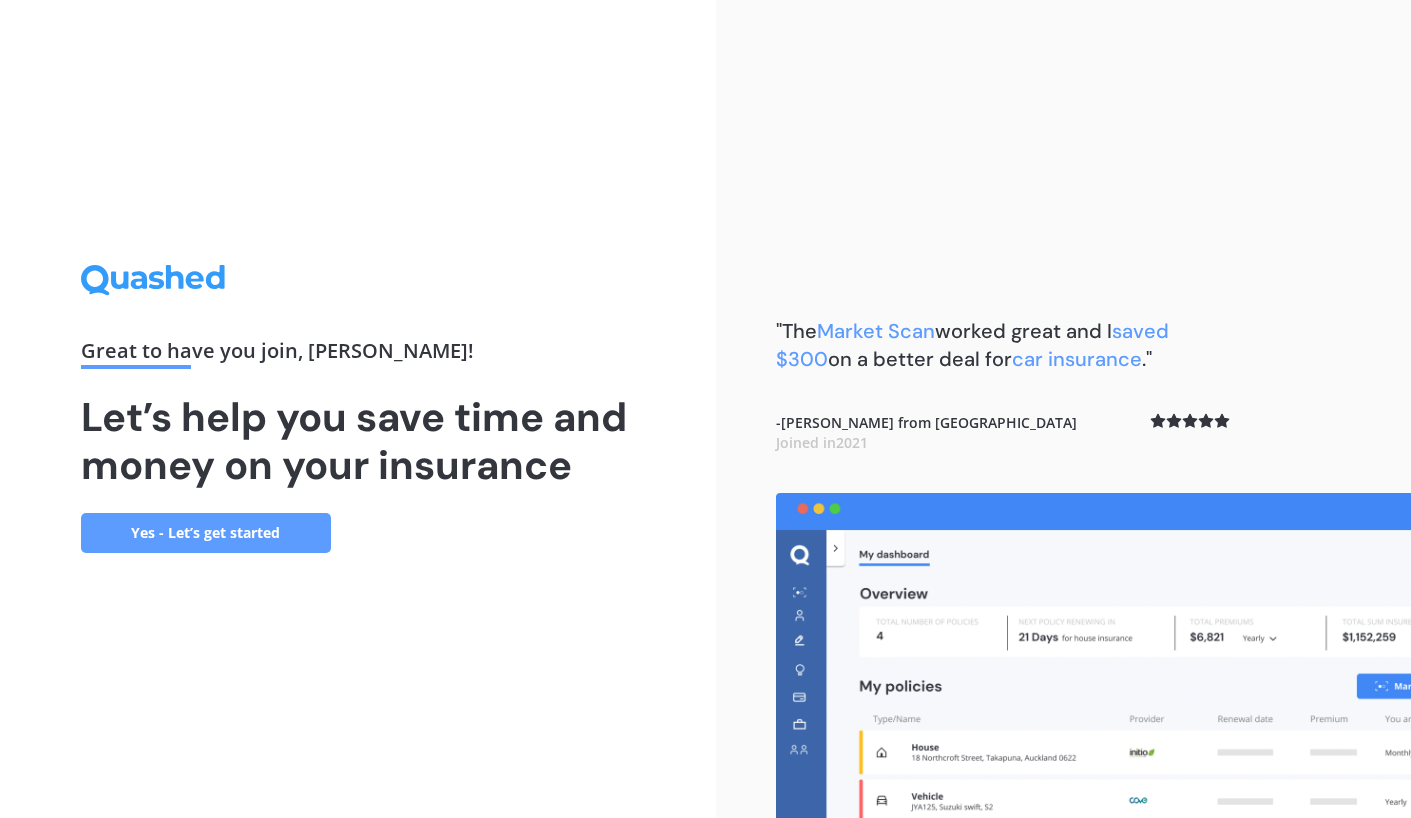 scroll, scrollTop: 0, scrollLeft: 0, axis: both 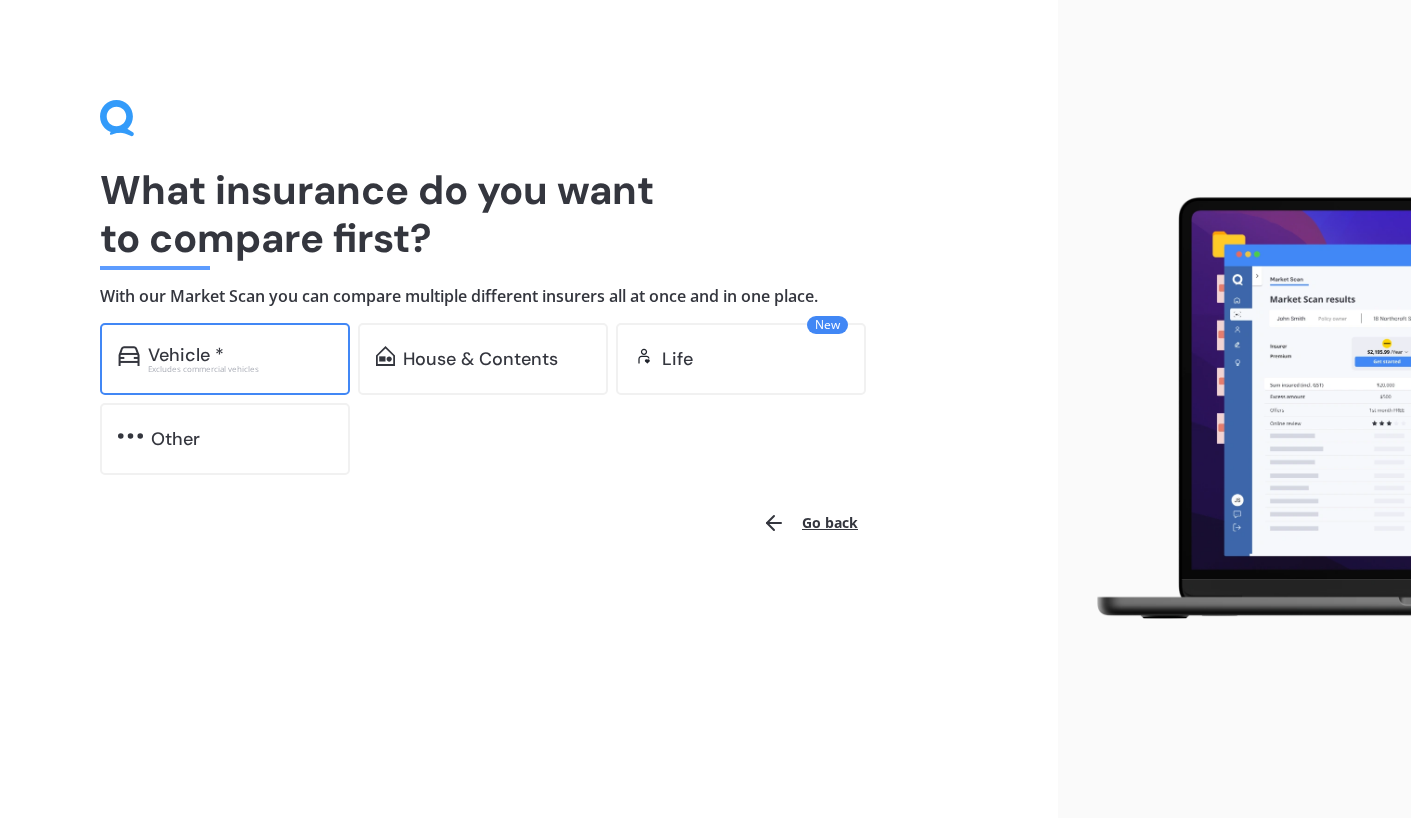 click on "Vehicle * Excludes commercial vehicles" at bounding box center [225, 359] 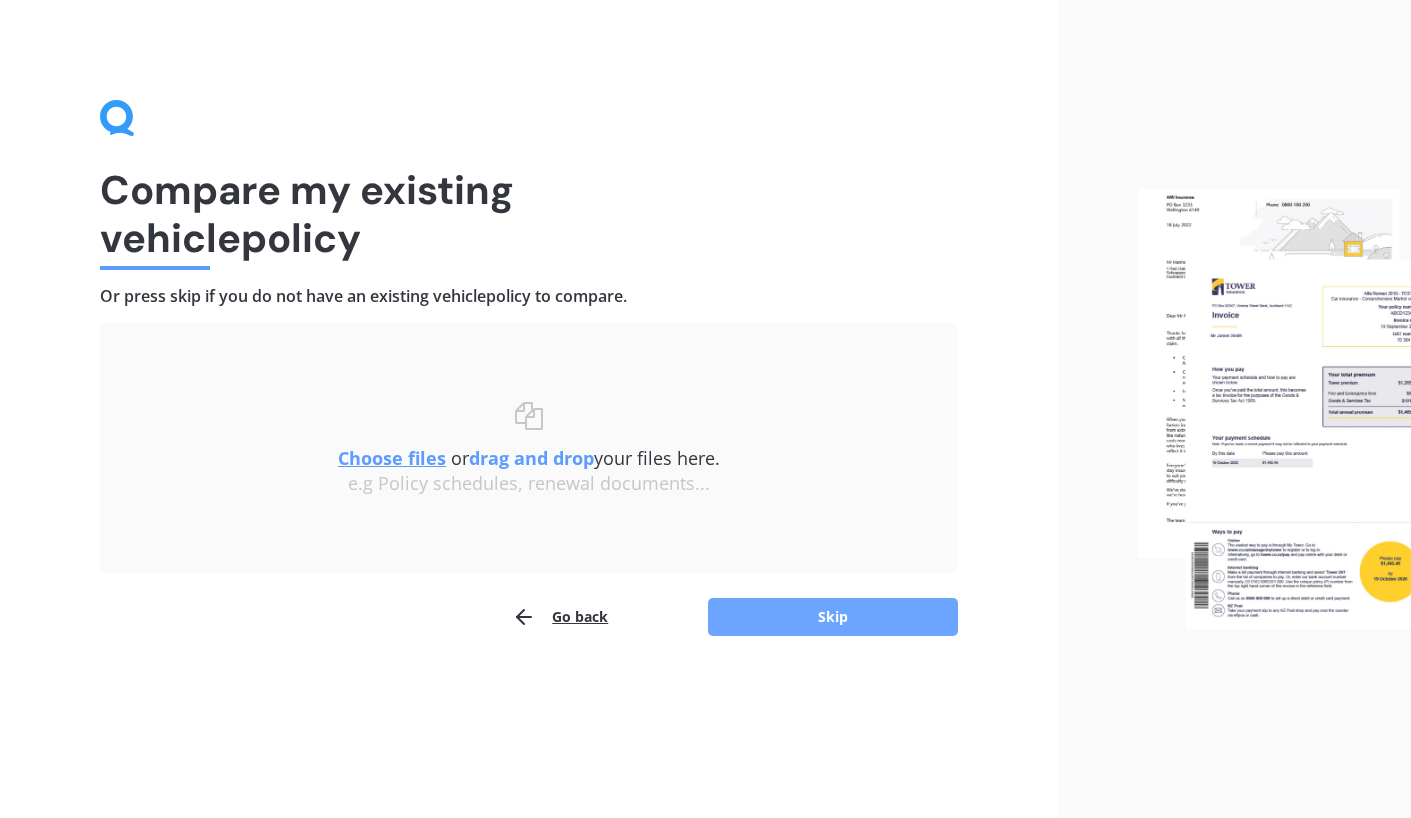 click on "Skip" at bounding box center [833, 617] 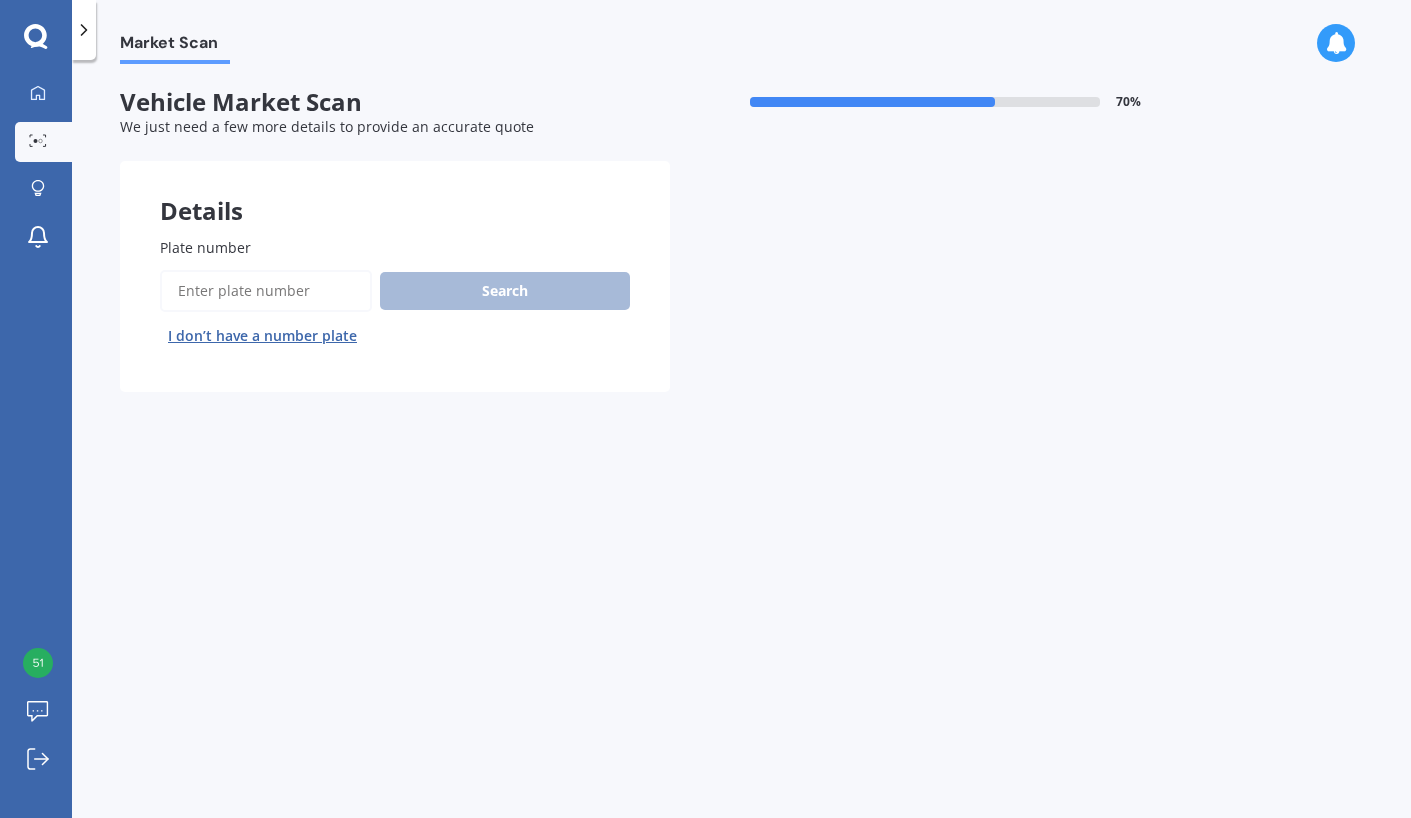click on "Plate number" at bounding box center (266, 291) 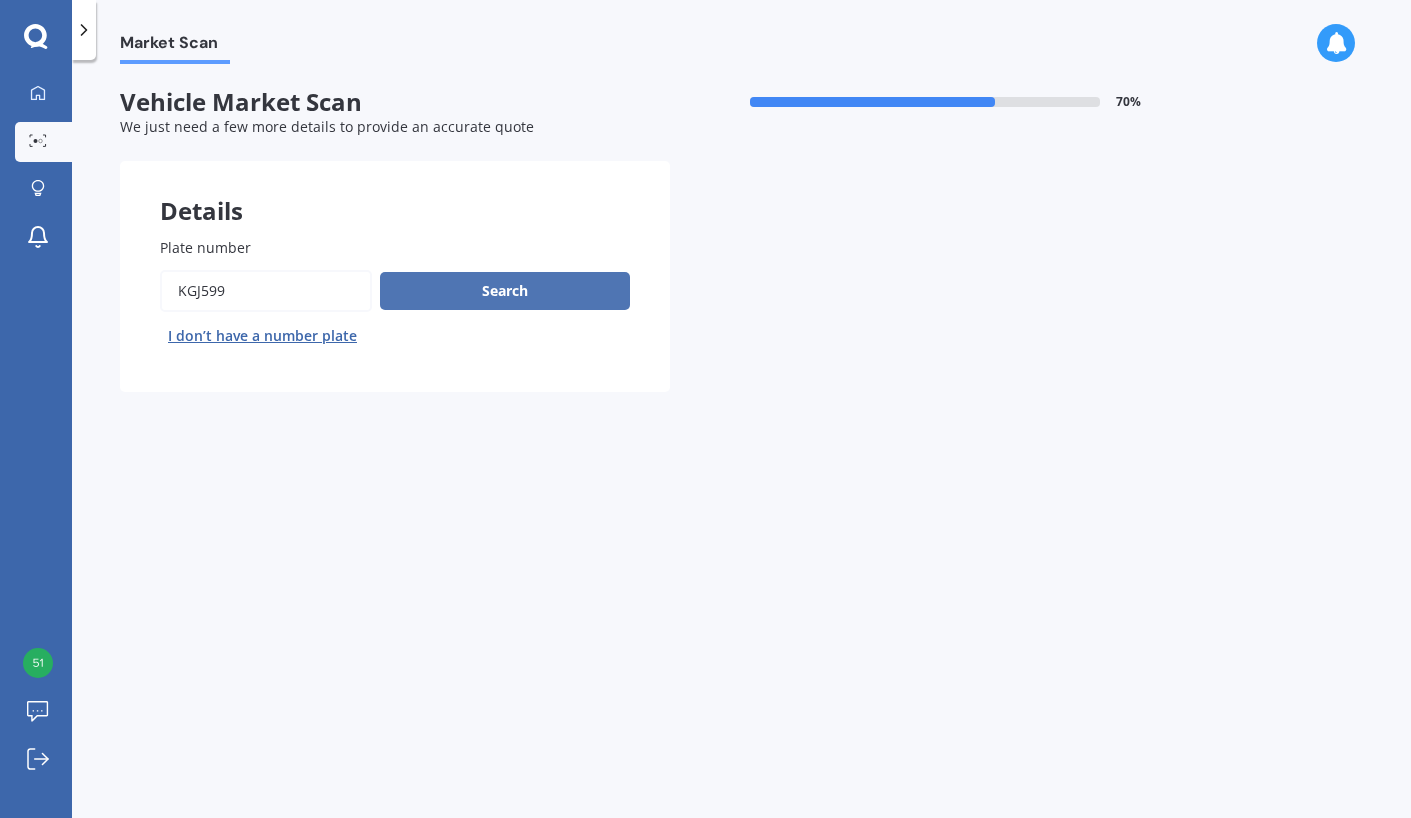 type on "kgj599" 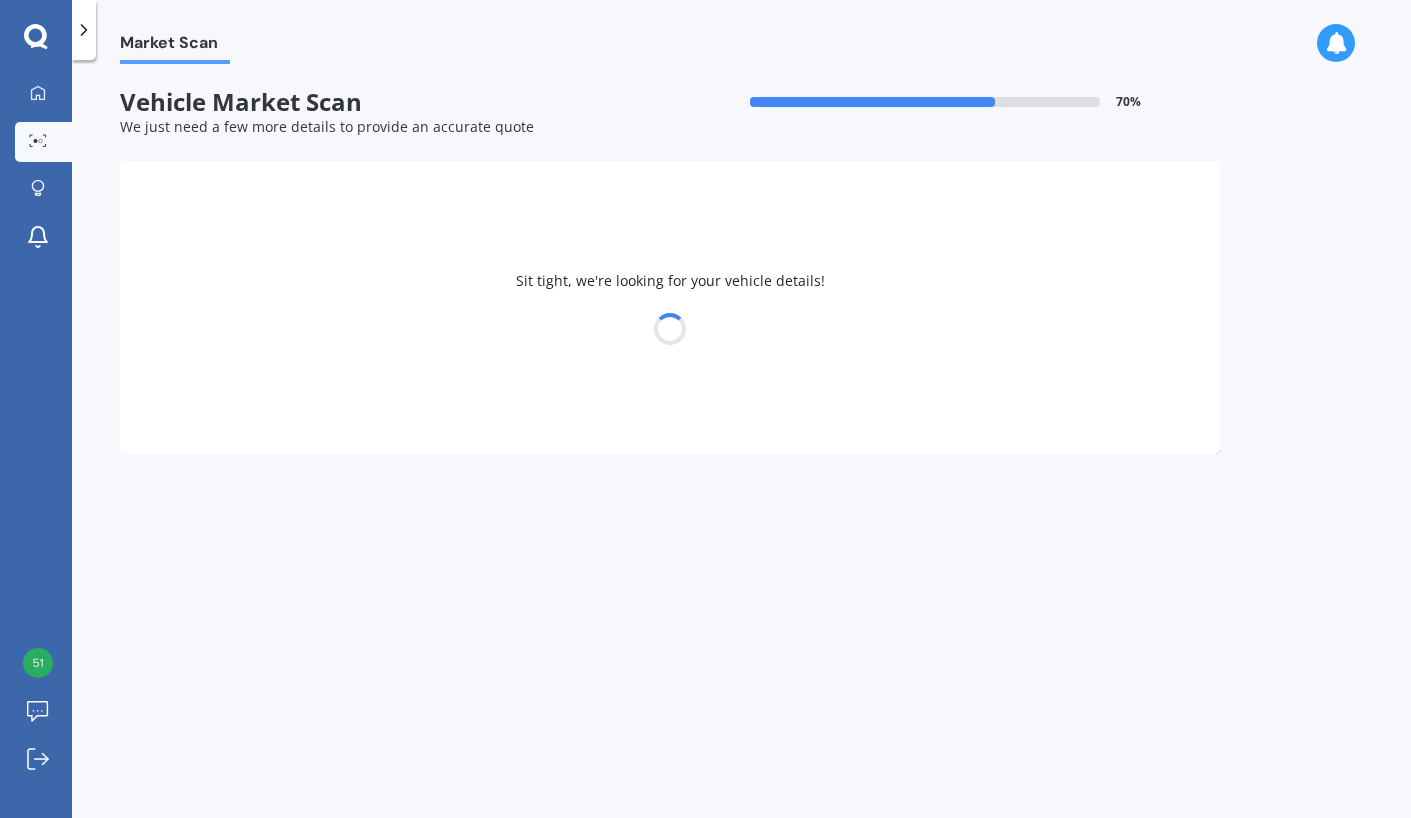 scroll, scrollTop: 0, scrollLeft: 0, axis: both 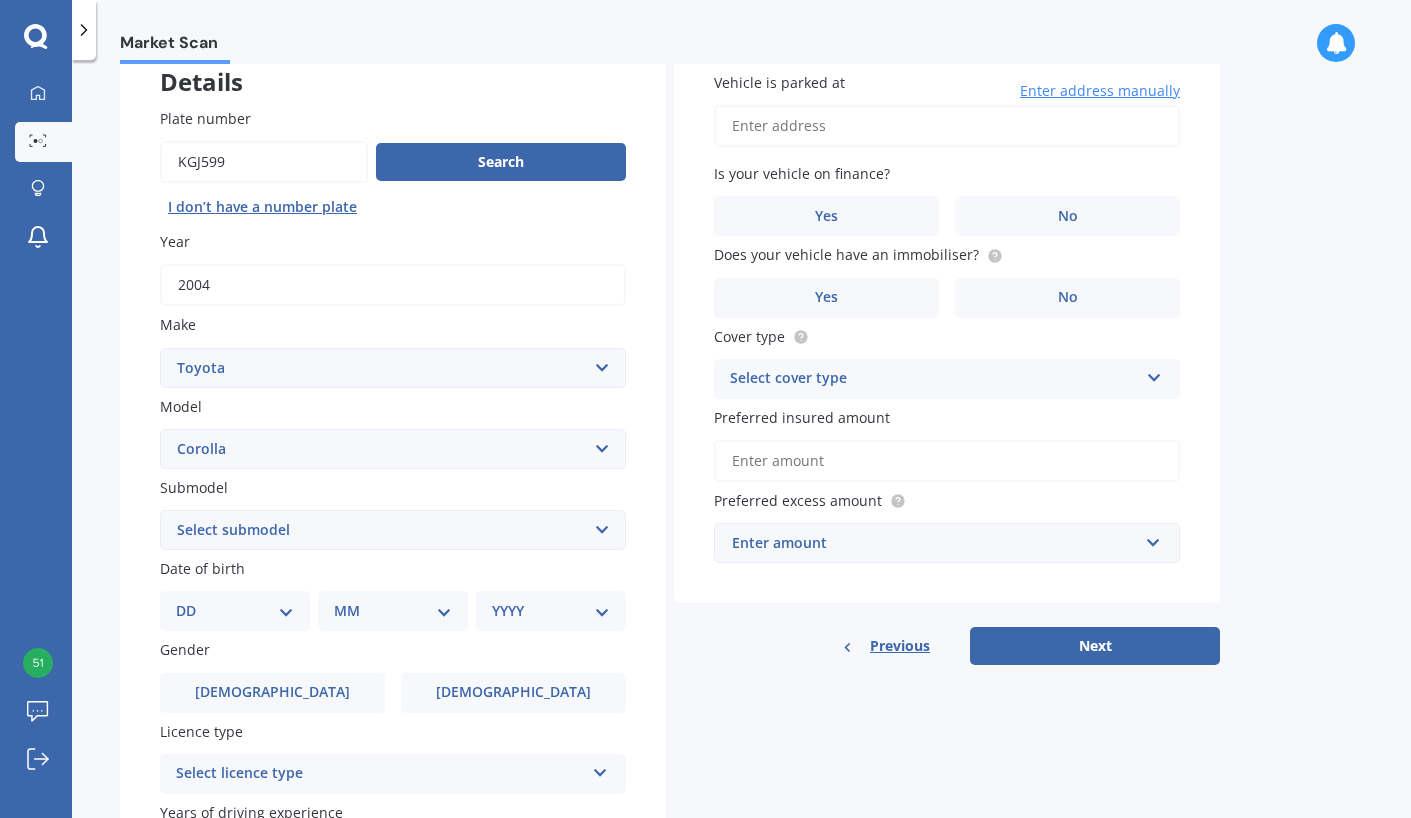 select on "SPACIO" 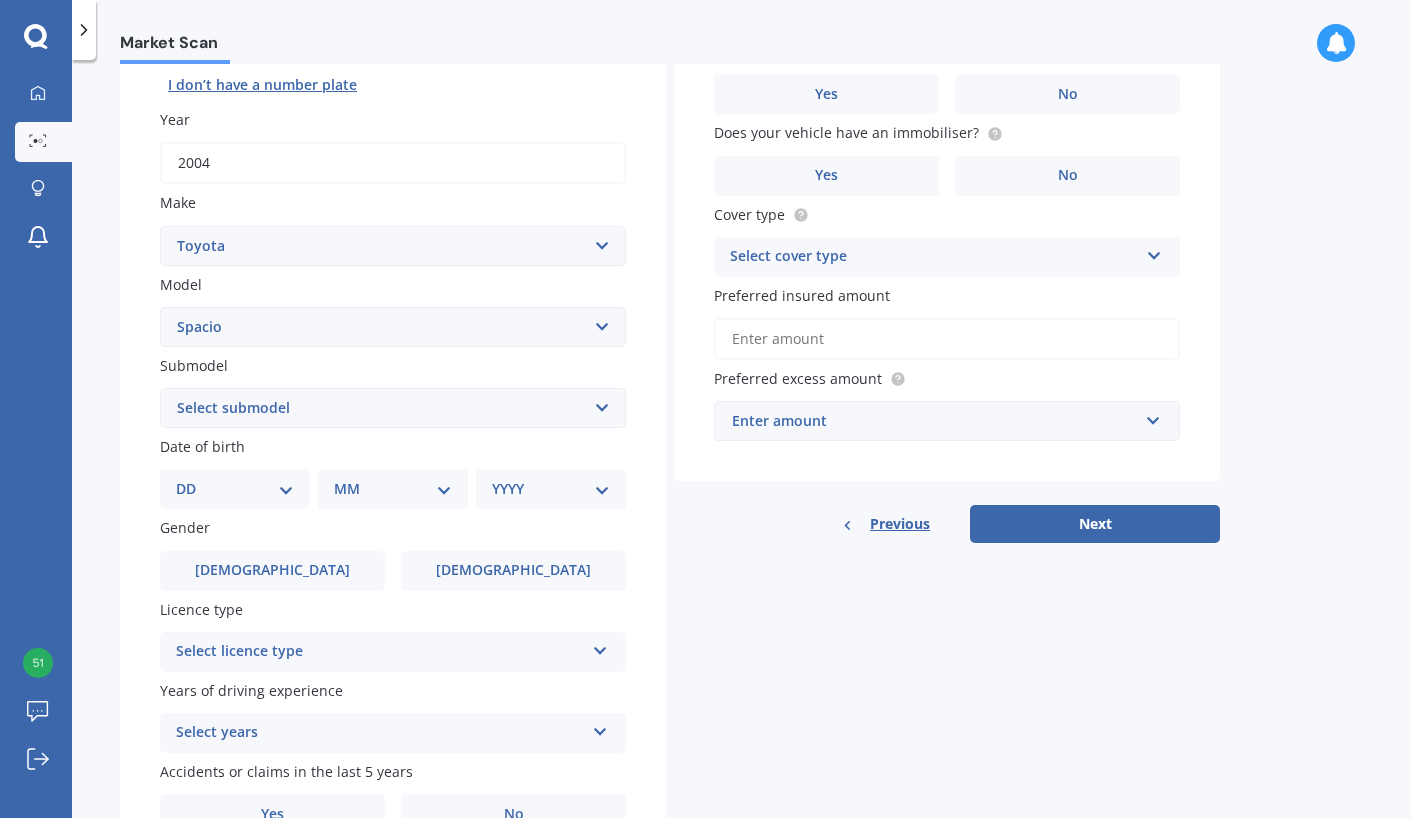 scroll, scrollTop: 254, scrollLeft: 0, axis: vertical 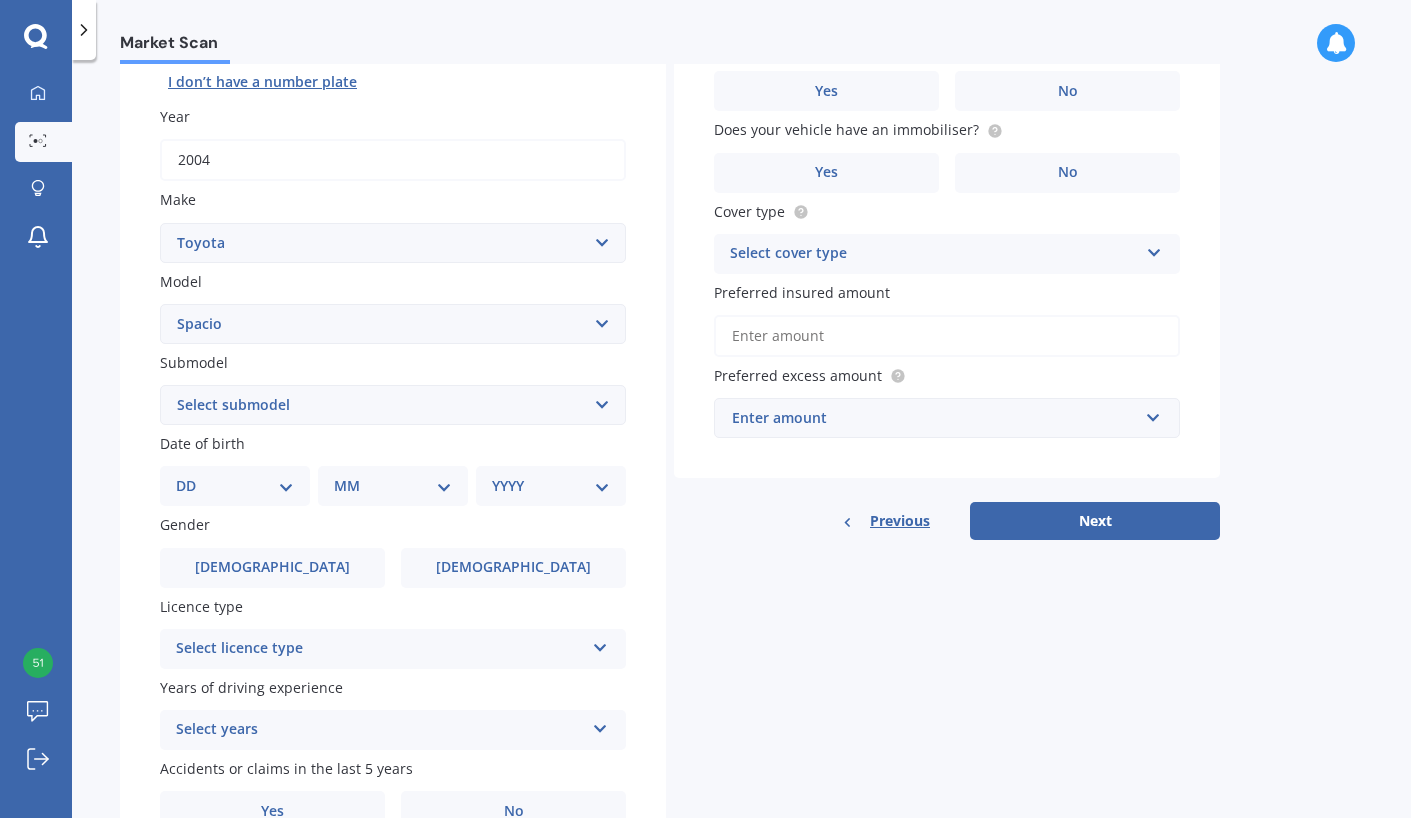select on "09" 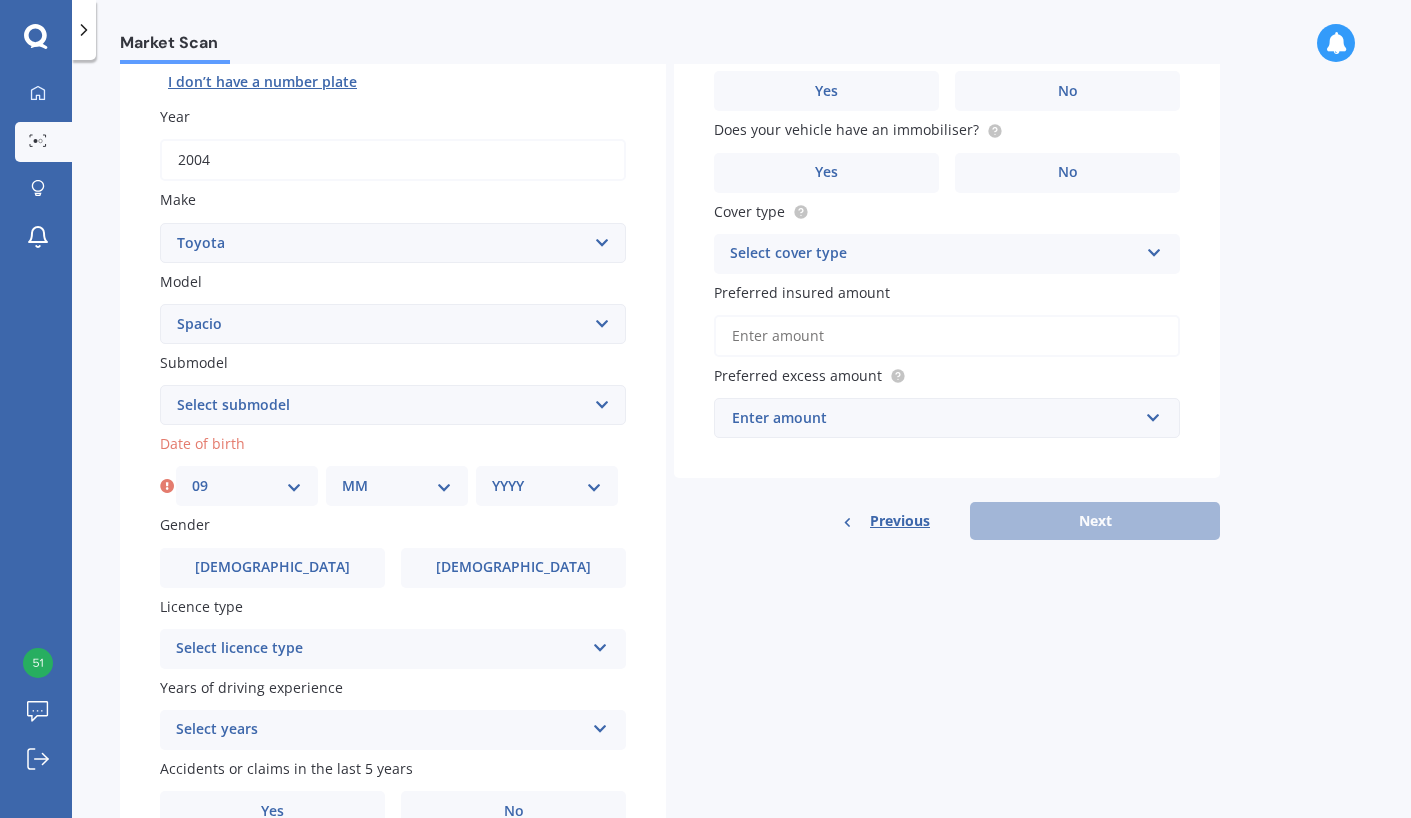 select on "07" 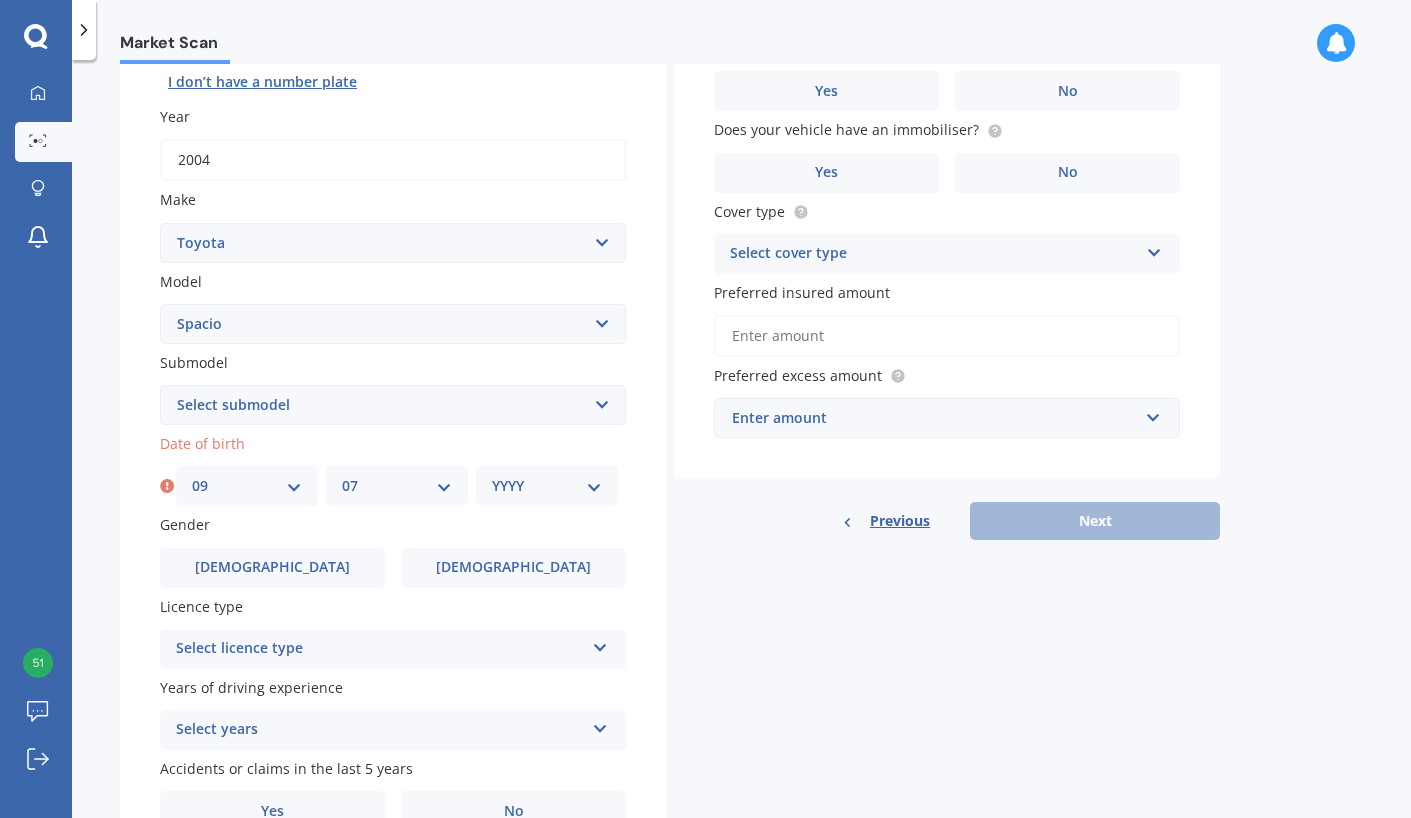select on "1987" 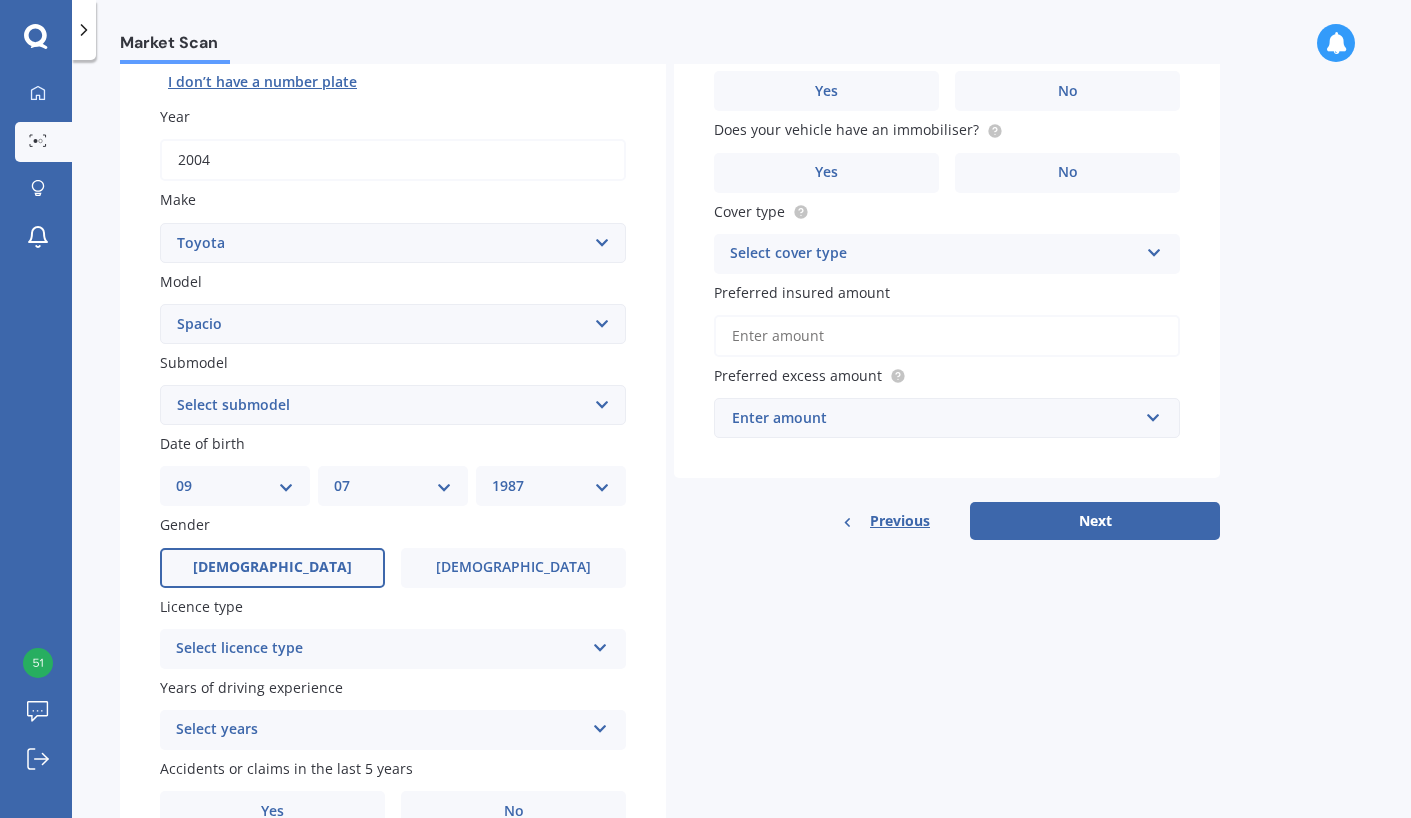 click on "[DEMOGRAPHIC_DATA]" at bounding box center (272, 568) 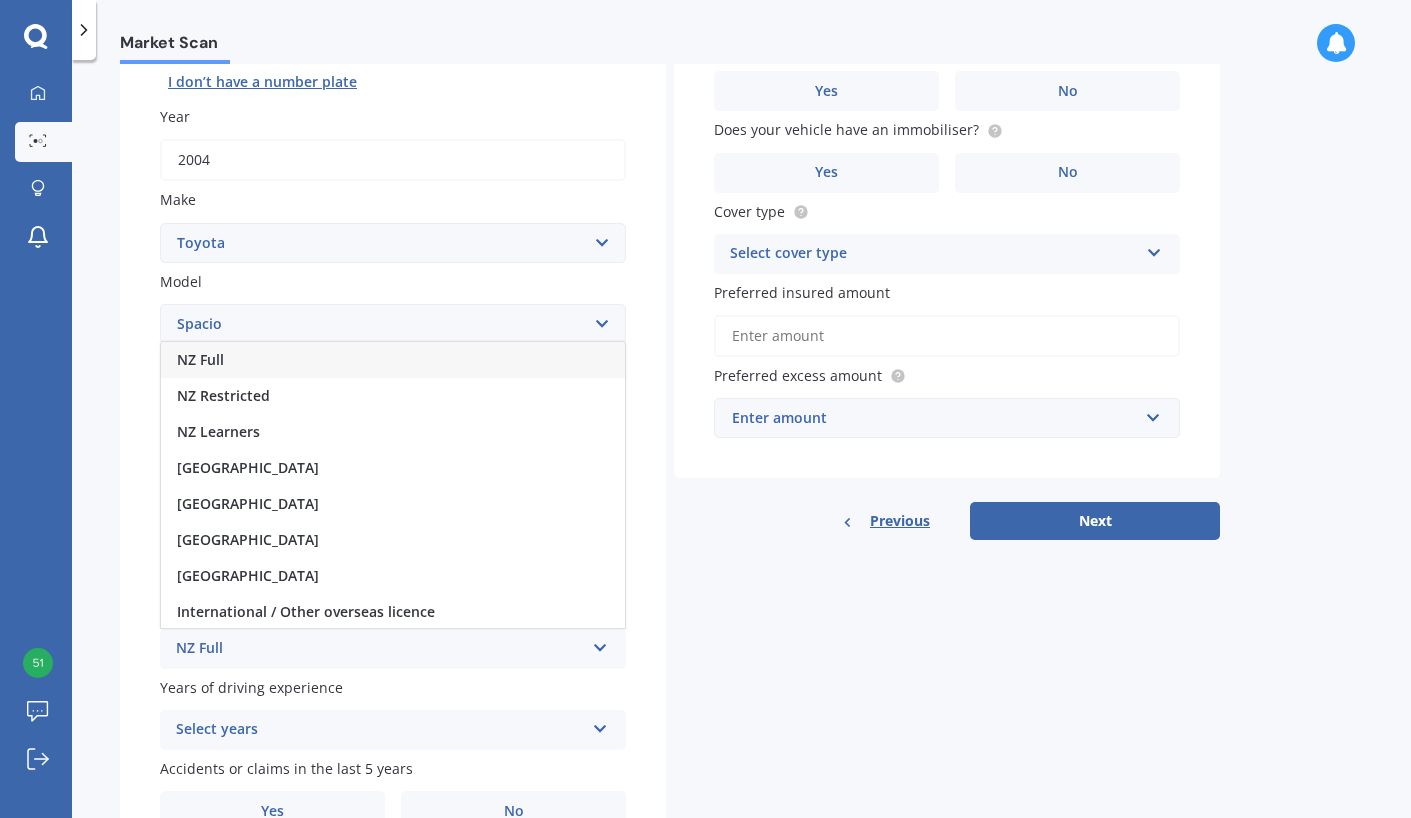 click on "NZ Full" at bounding box center [393, 360] 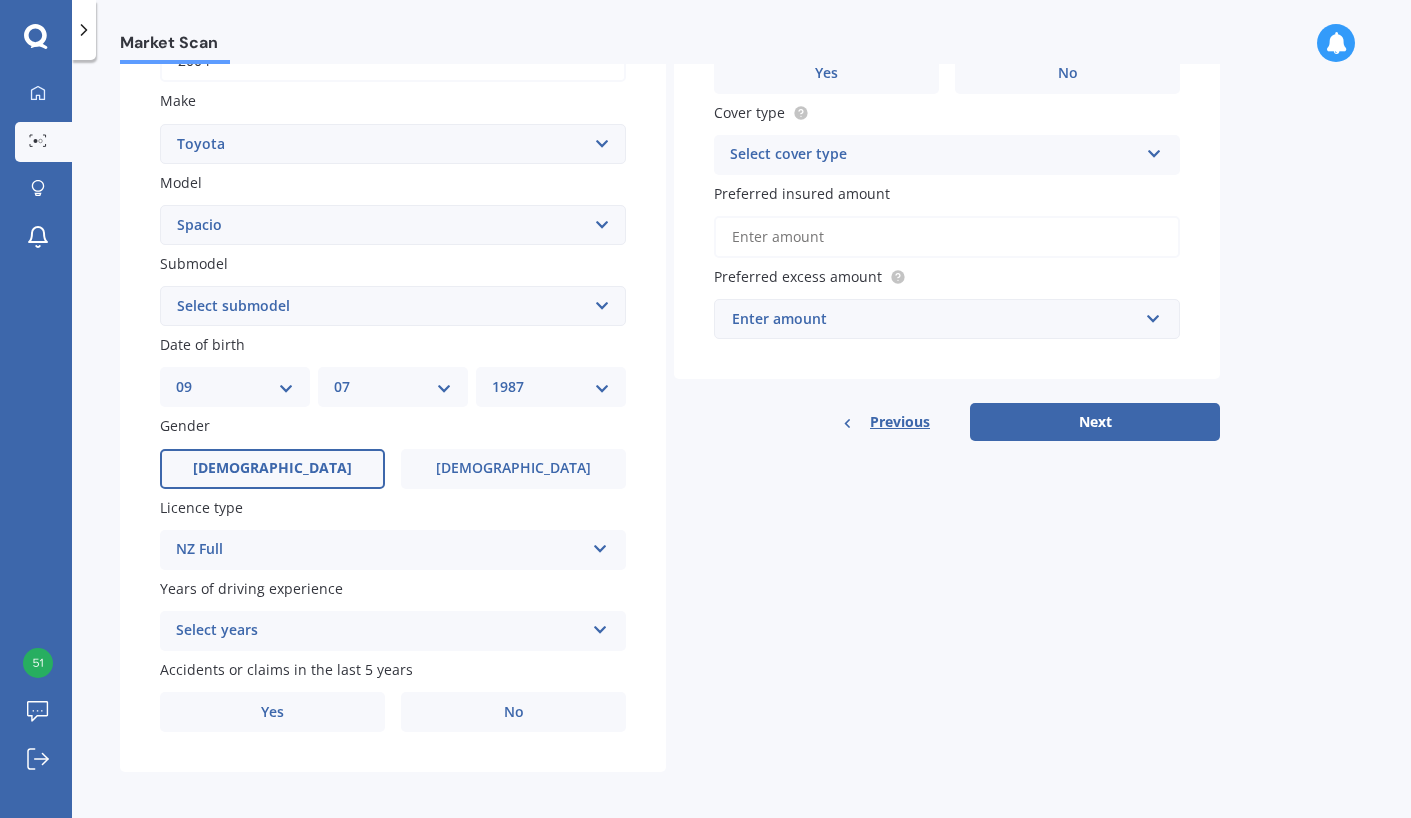 scroll, scrollTop: 352, scrollLeft: 0, axis: vertical 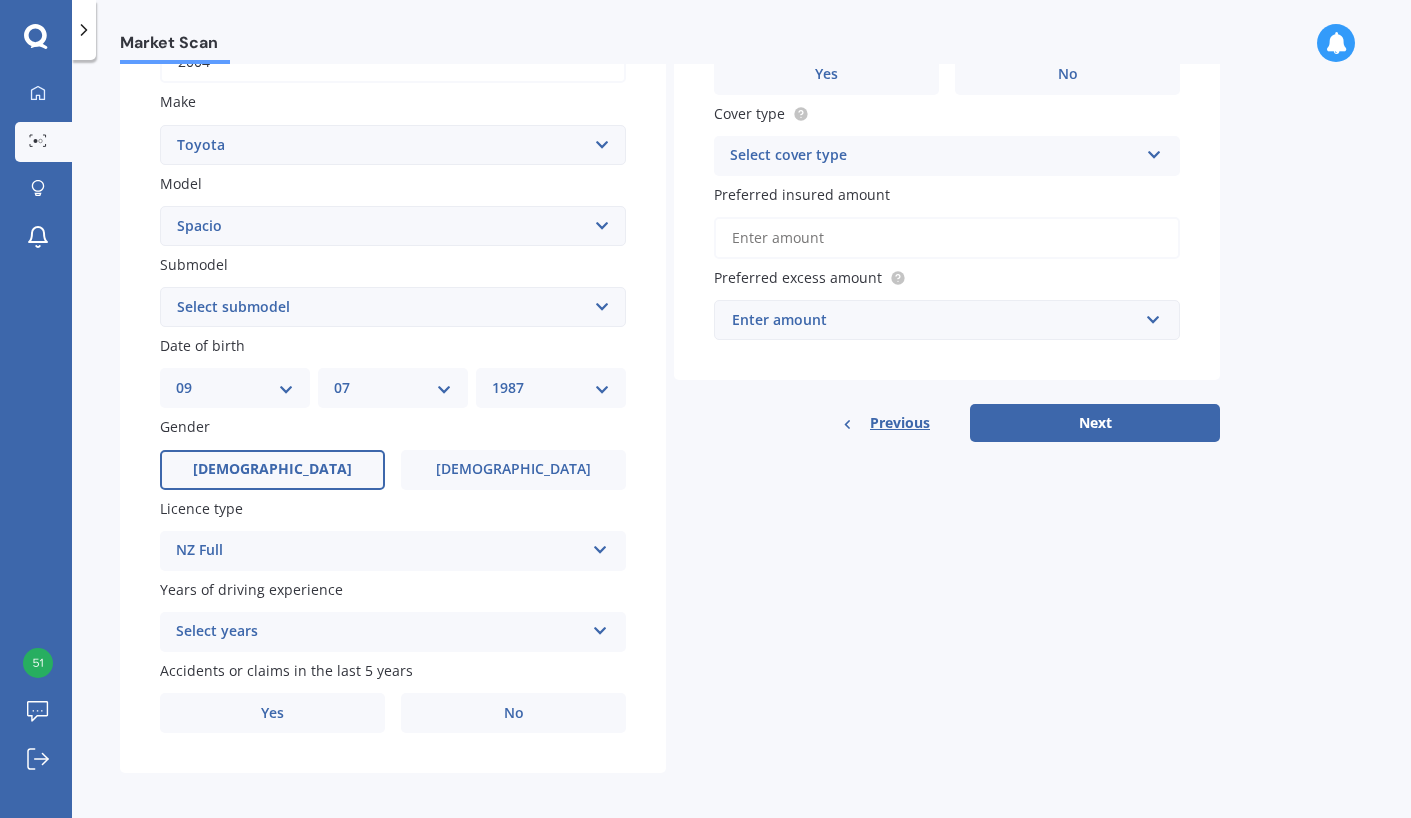 click on "Select years" at bounding box center (380, 632) 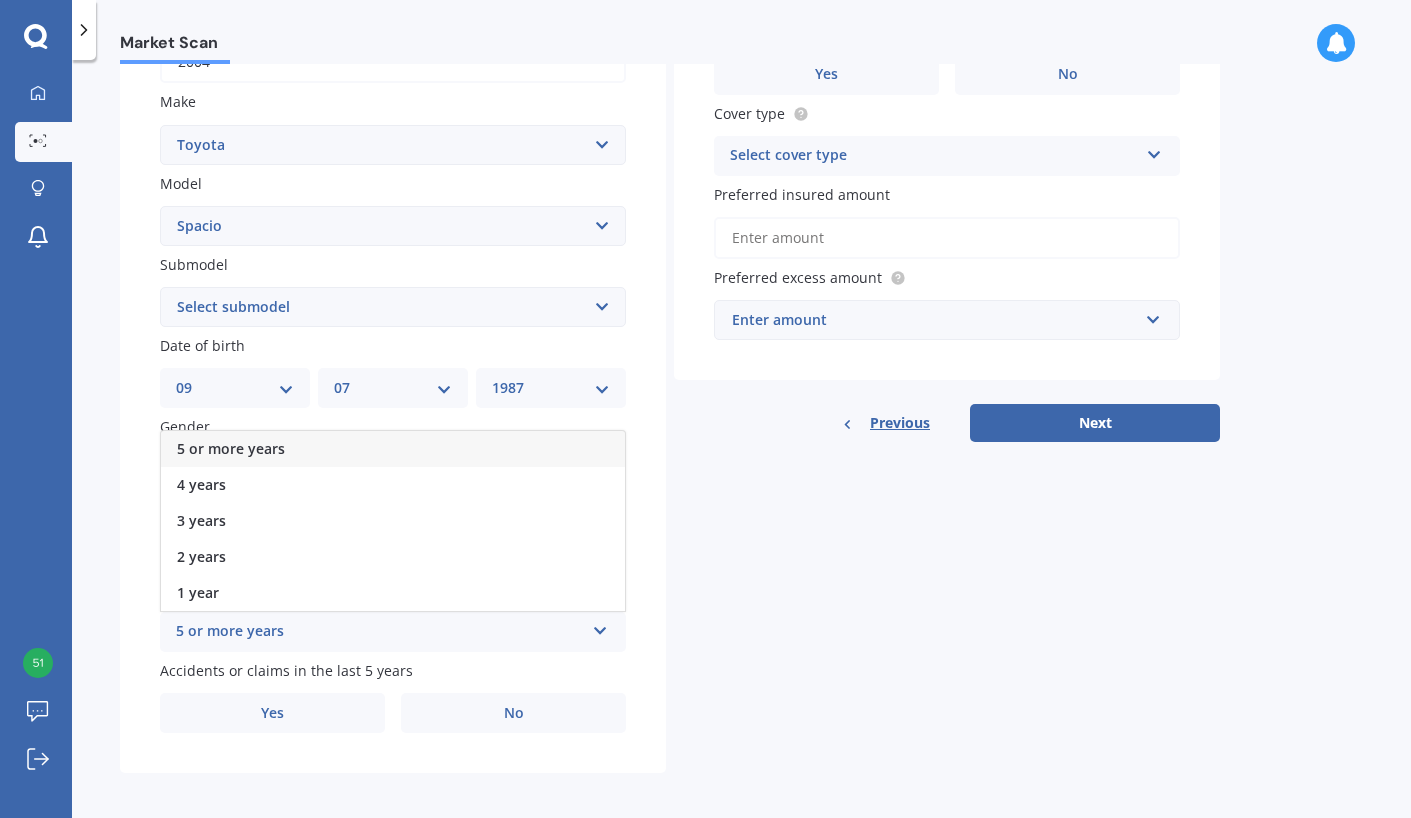 click on "5 or more years" at bounding box center [393, 449] 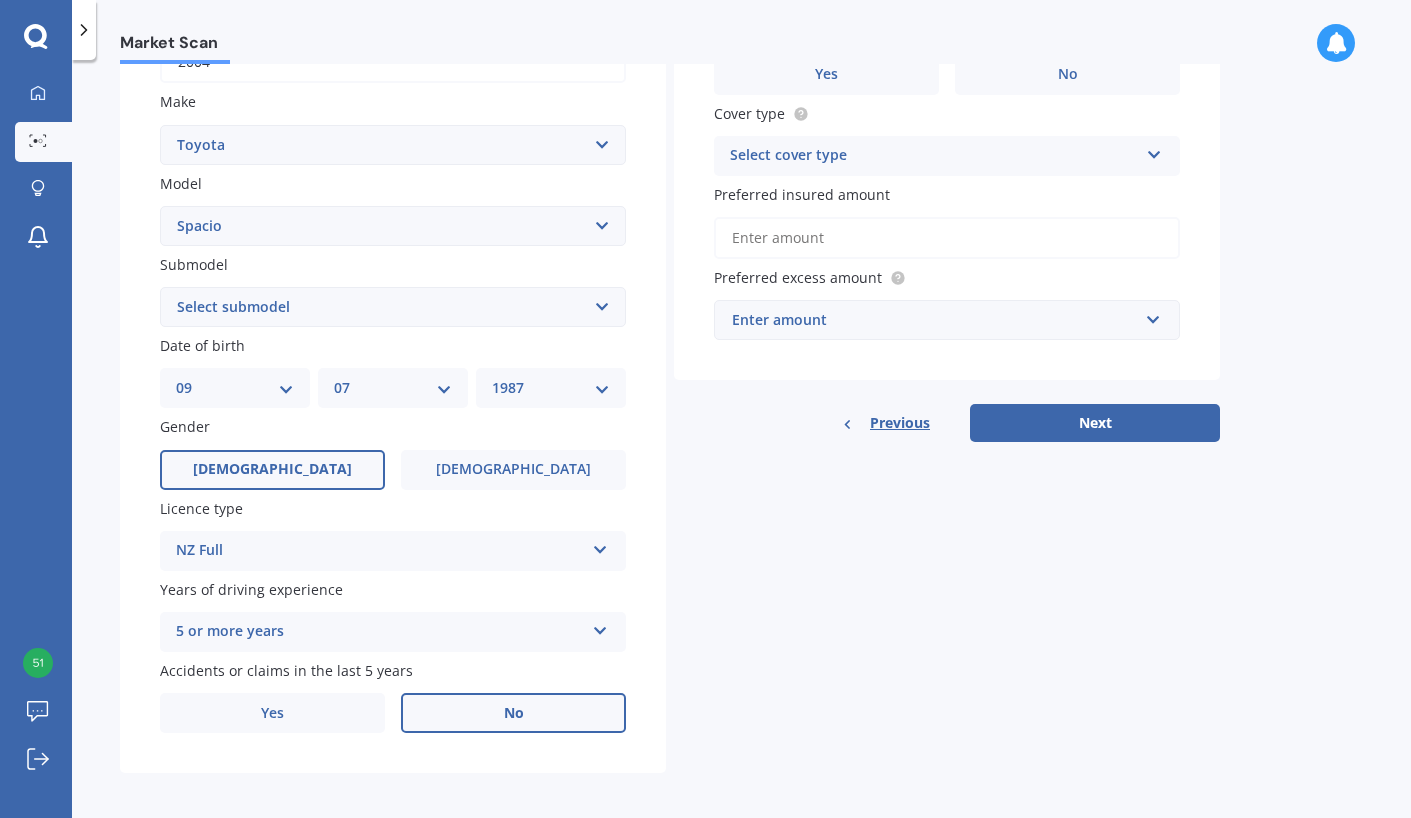 click on "No" at bounding box center [513, 713] 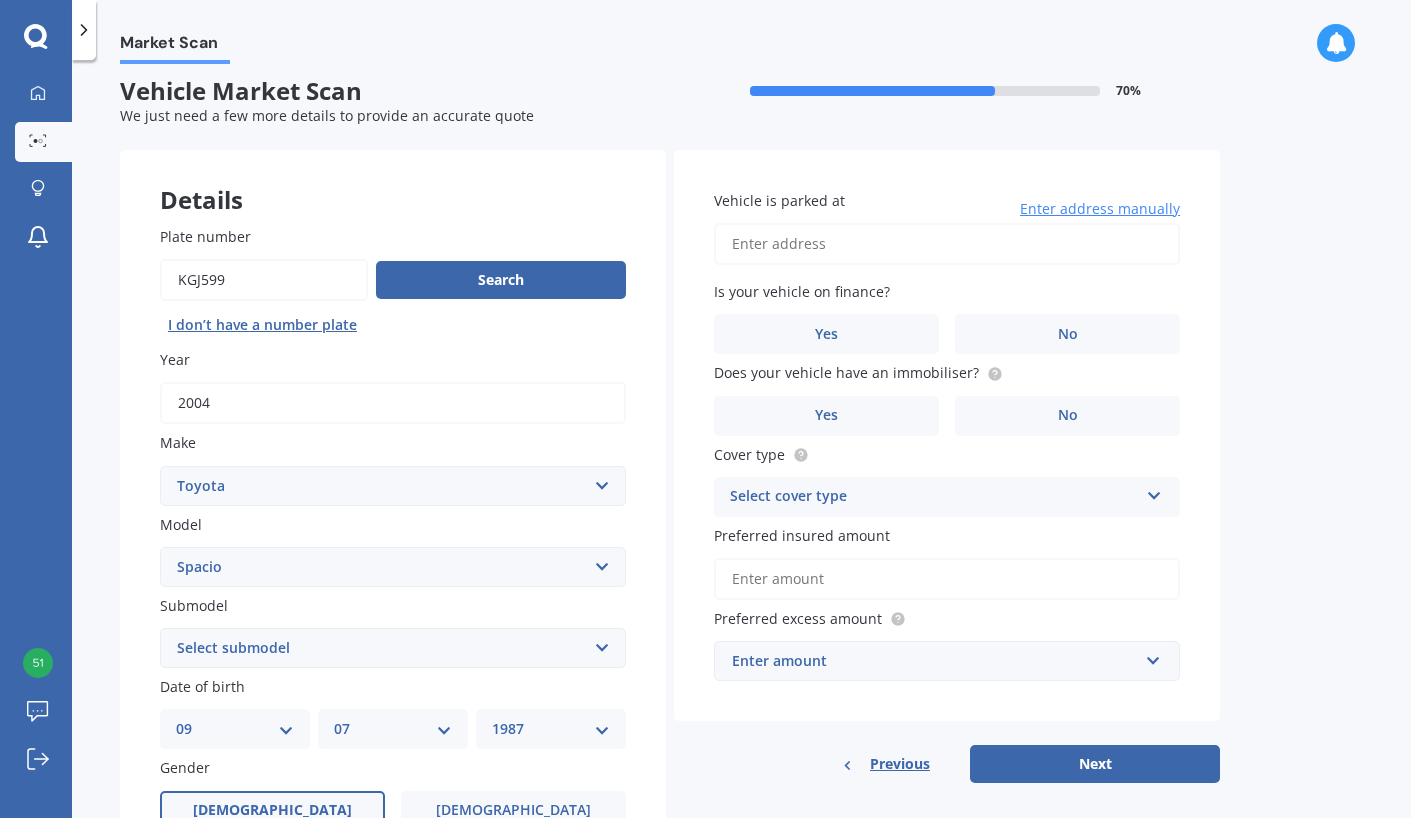 scroll, scrollTop: 0, scrollLeft: 0, axis: both 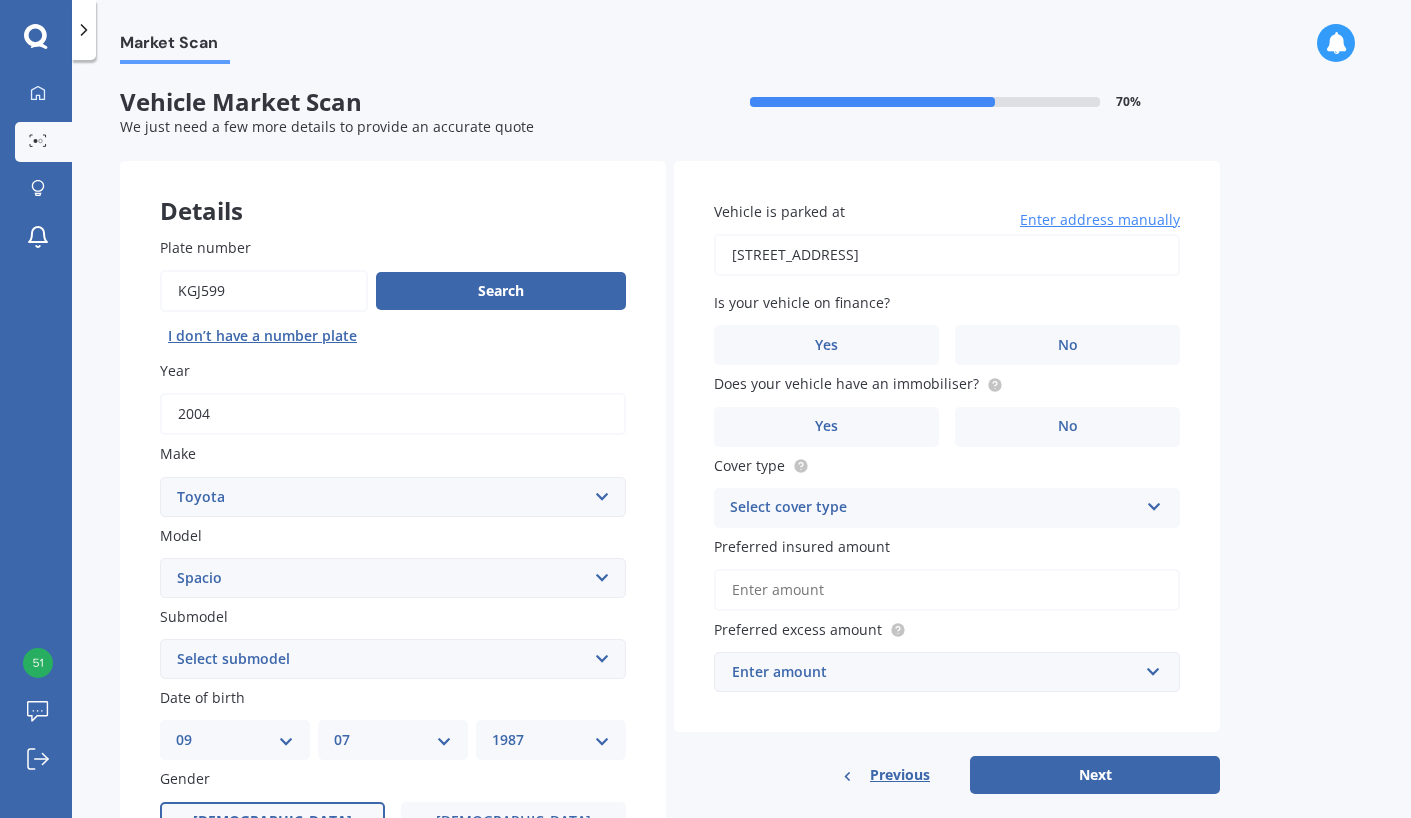 type on "[STREET_ADDRESS][PERSON_NAME]" 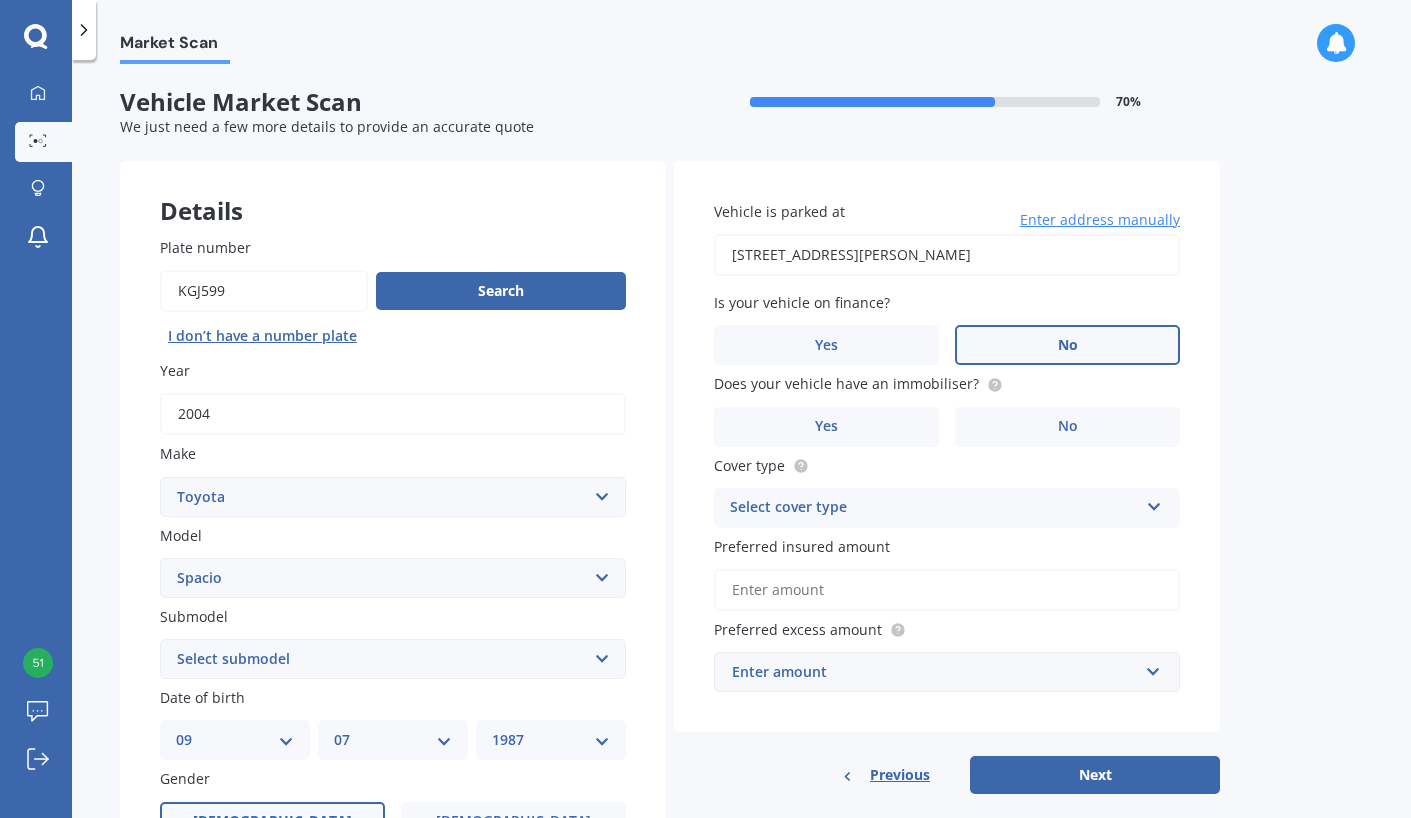click on "No" at bounding box center [1067, 345] 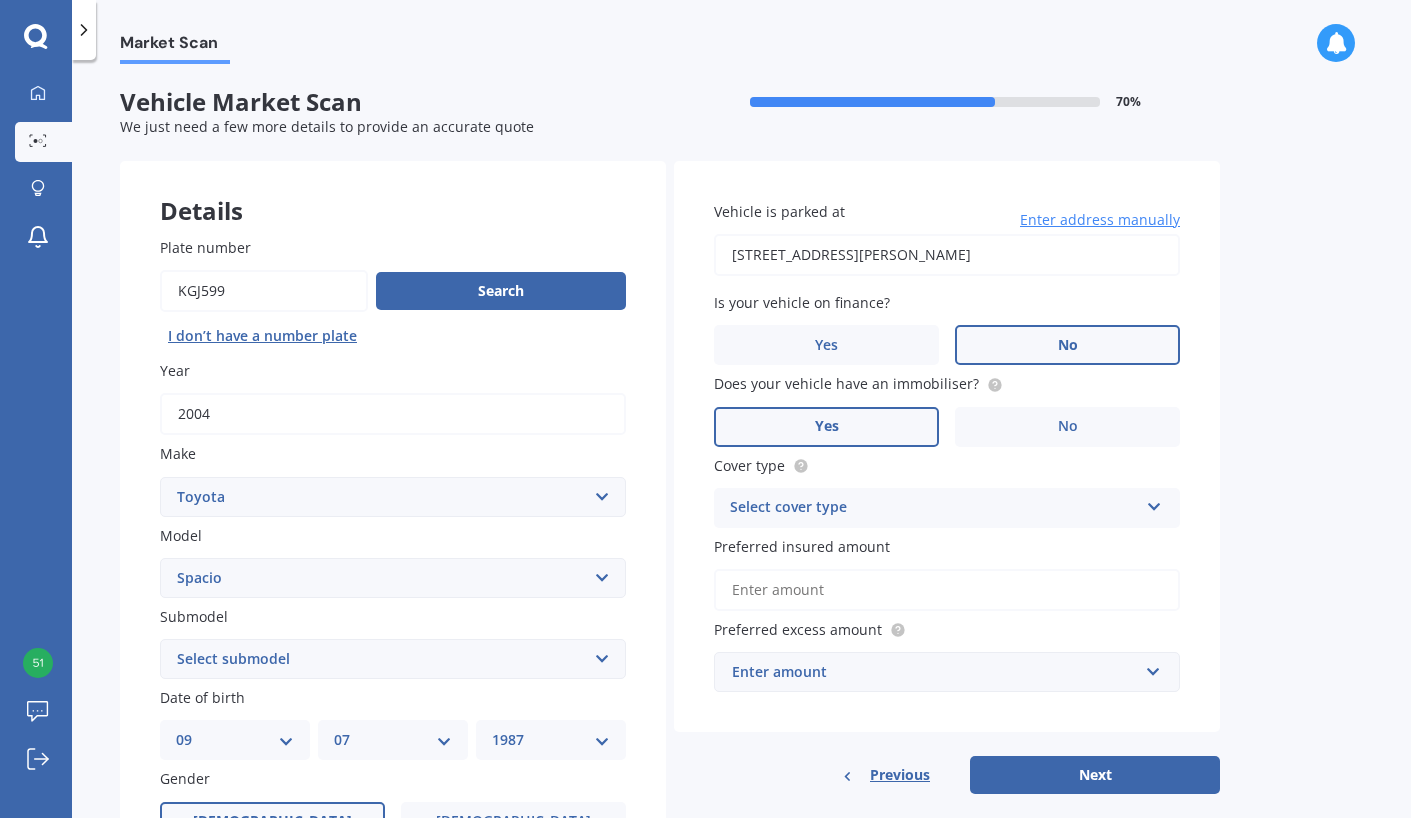 click on "Yes" at bounding box center (826, 427) 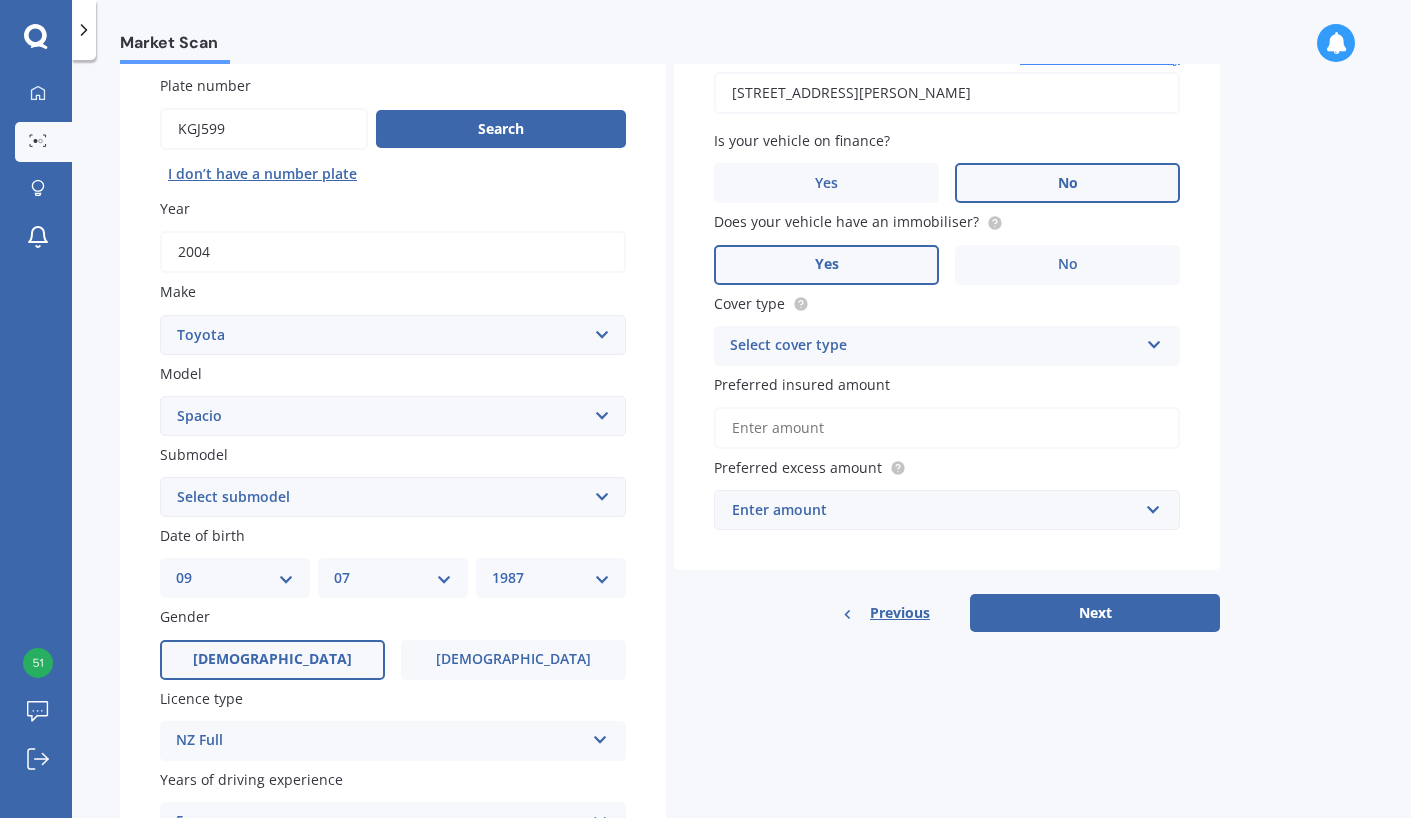 scroll, scrollTop: 172, scrollLeft: 0, axis: vertical 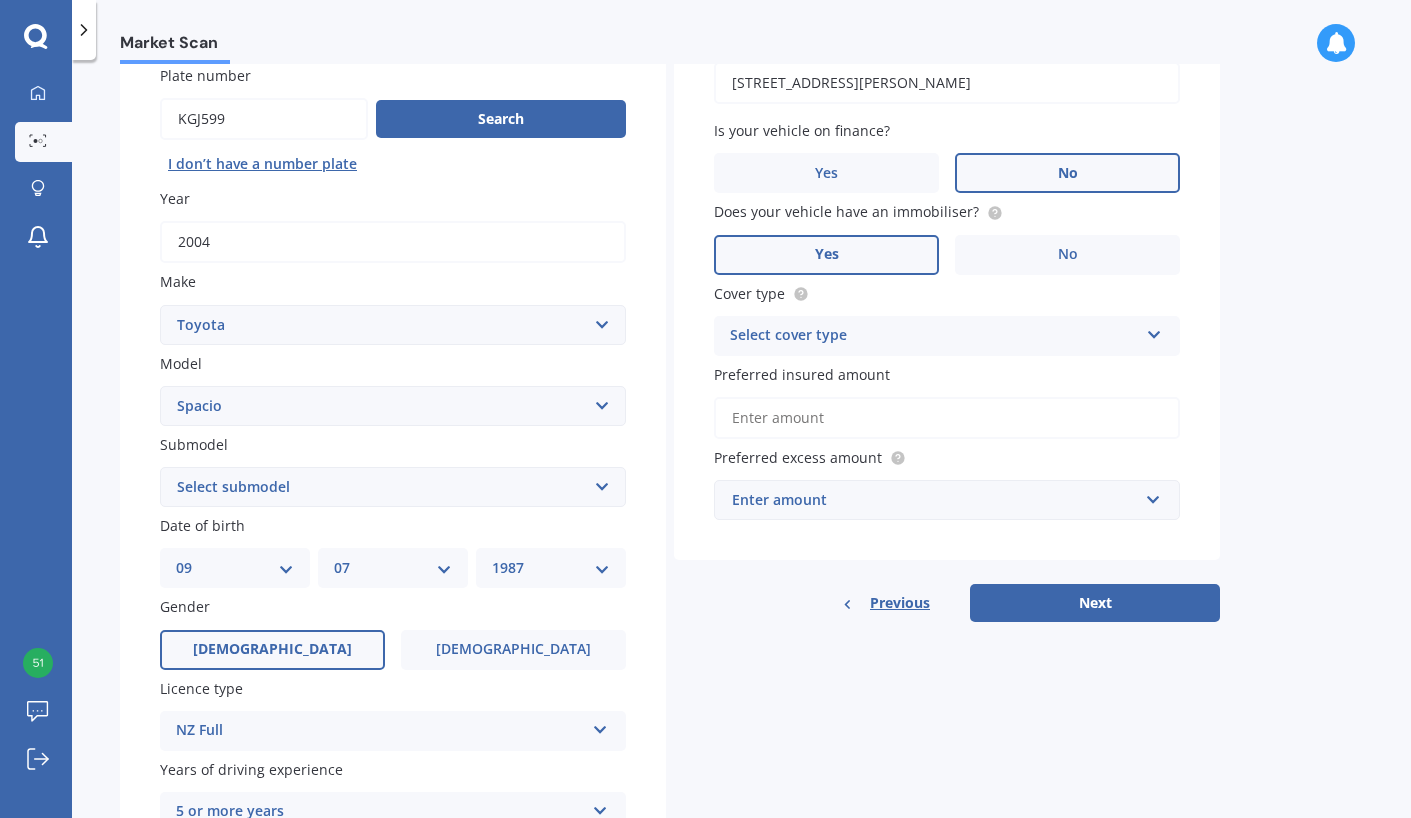 click on "Select cover type" at bounding box center (934, 336) 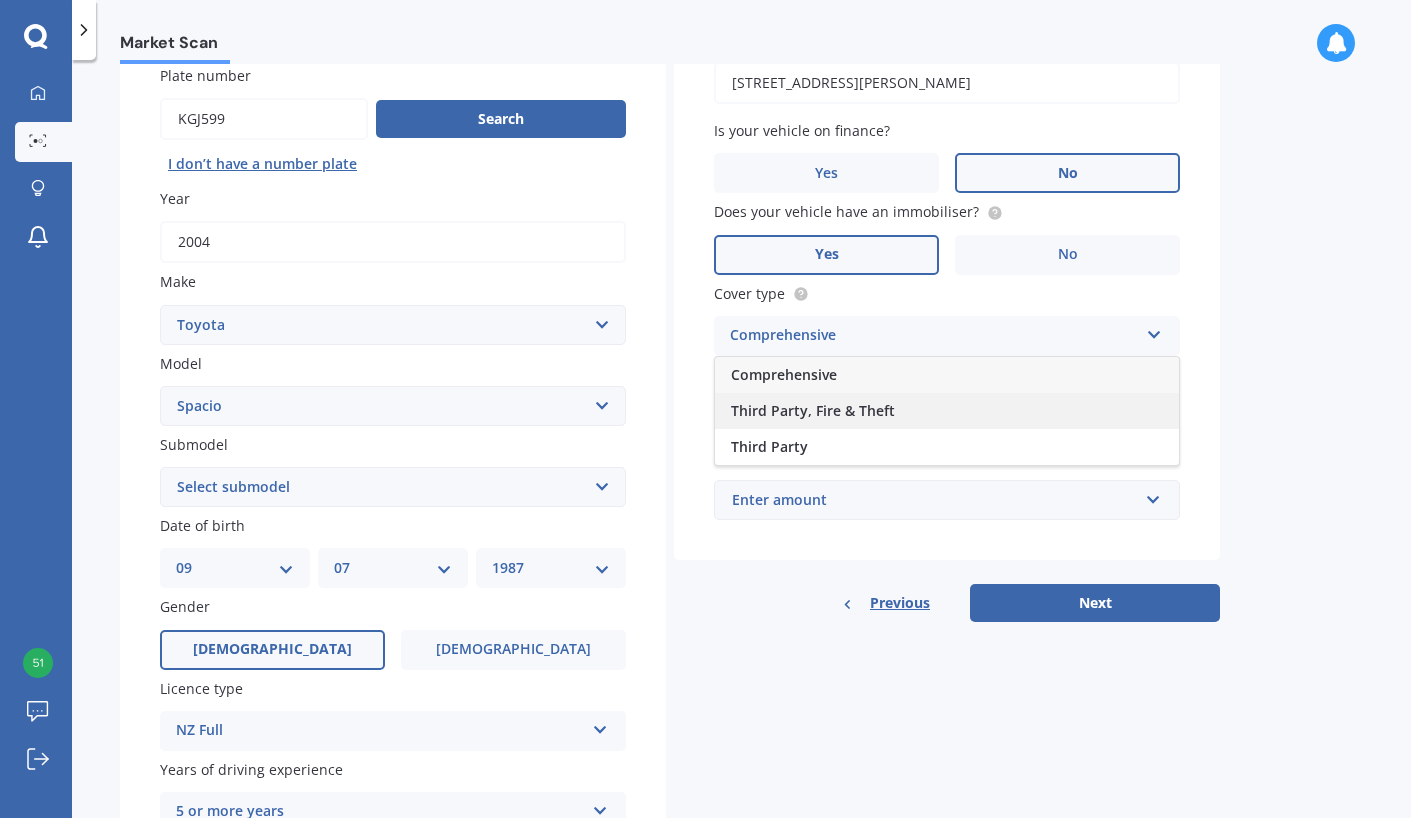 click on "Third Party, Fire & Theft" at bounding box center [813, 410] 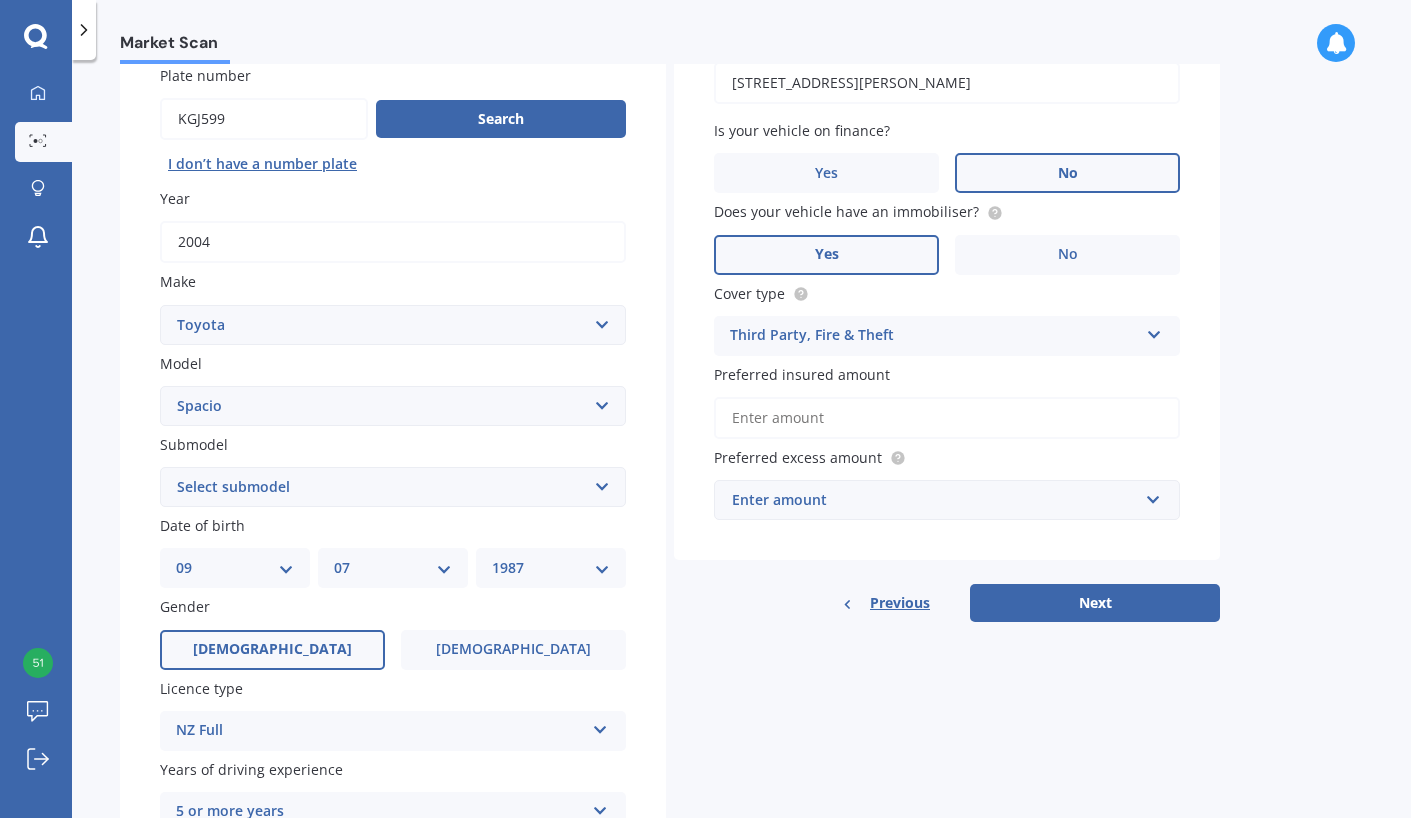 click on "Preferred insured amount" at bounding box center [947, 418] 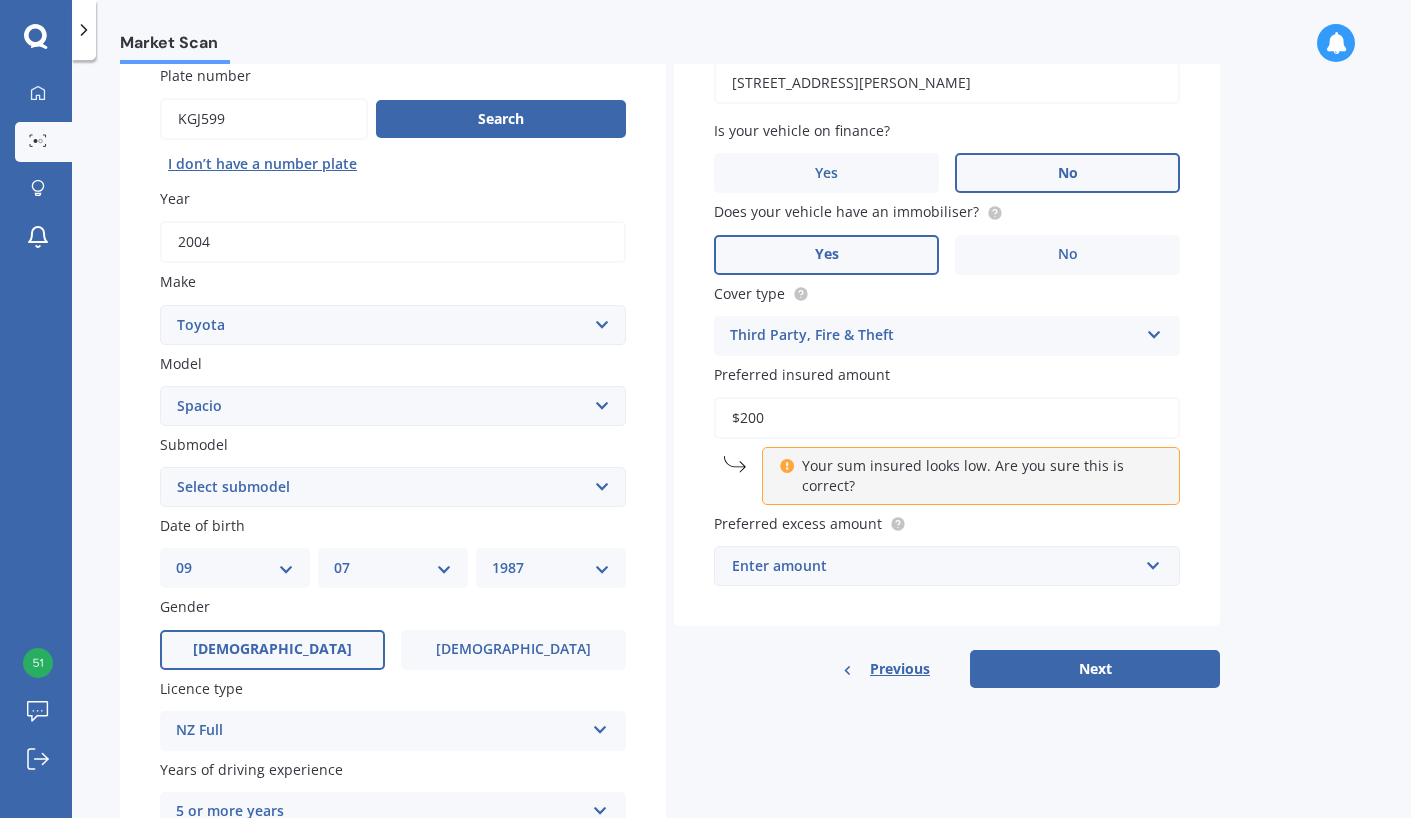 type on "$2,000" 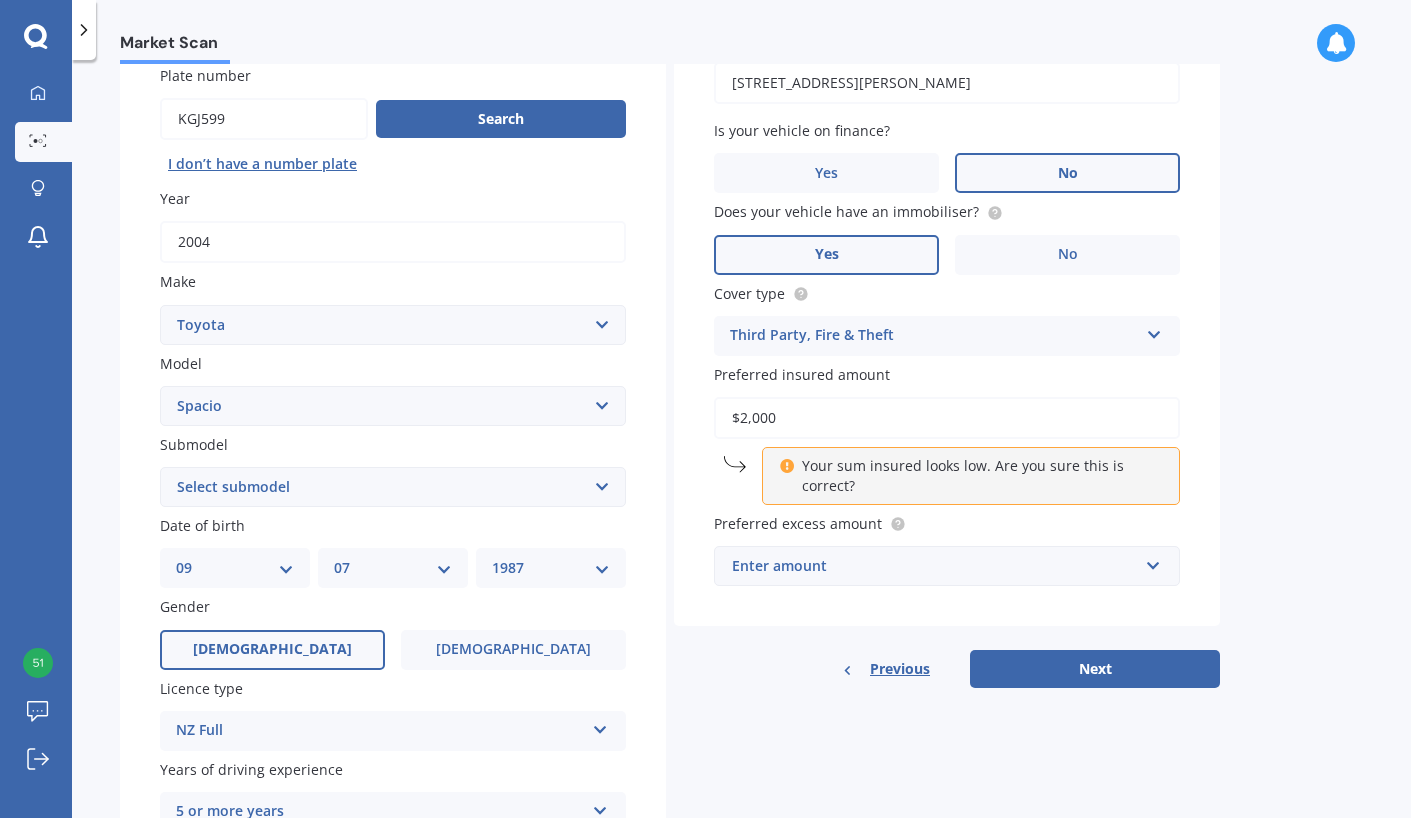 click on "Vehicle is parked at [STREET_ADDRESS][PERSON_NAME] Enter address manually Is your vehicle on finance? Yes No Does your vehicle have an immobiliser? Yes No Cover type Third Party, Fire & Theft Comprehensive Third Party, Fire & Theft Third Party Preferred insured amount $2,000 Your sum insured looks low. Are you sure this is correct? Preferred excess amount Enter amount $100 $400 $500 $750 $1,000 $1,500 $2,000" at bounding box center (947, 308) 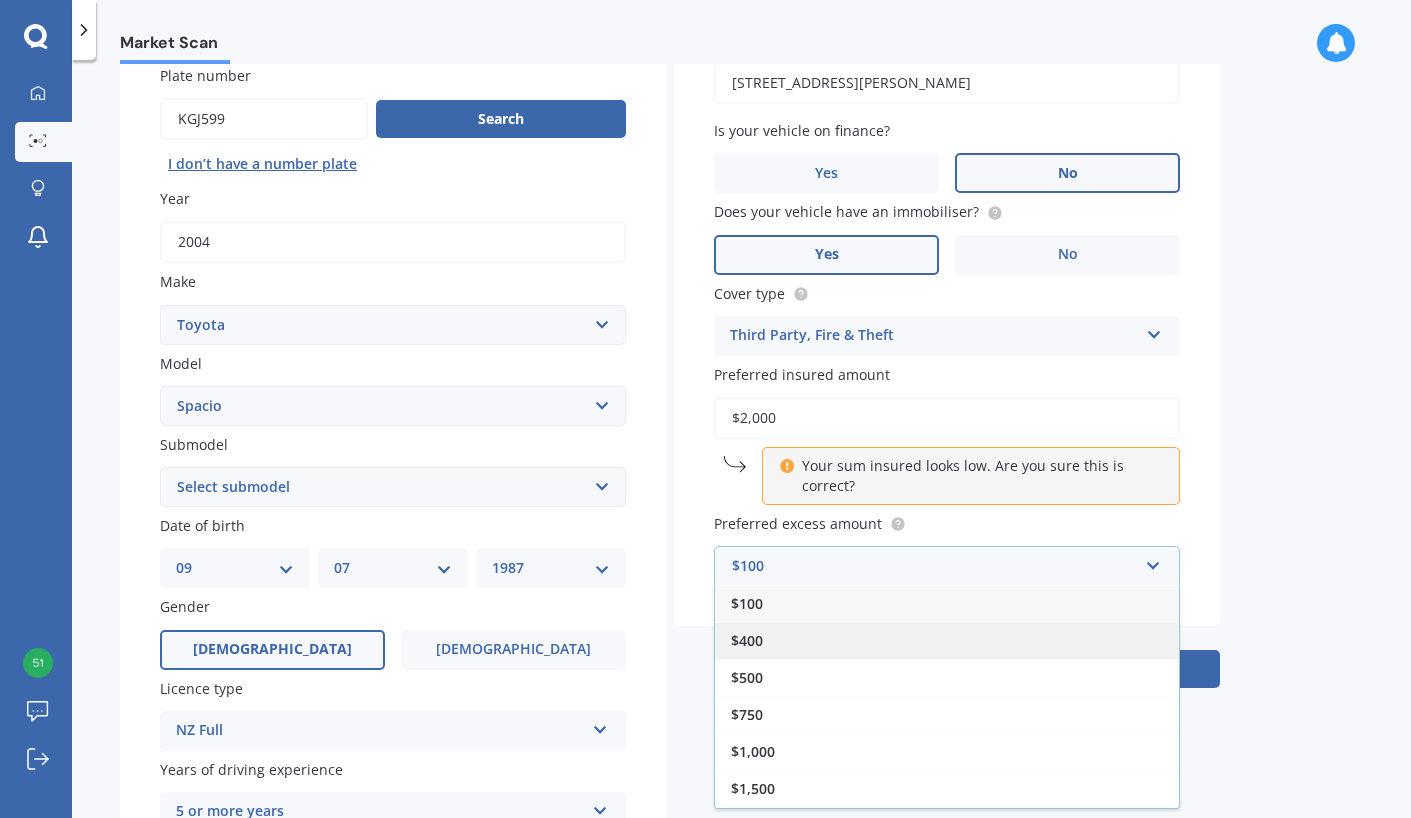 click on "$400" at bounding box center [947, 640] 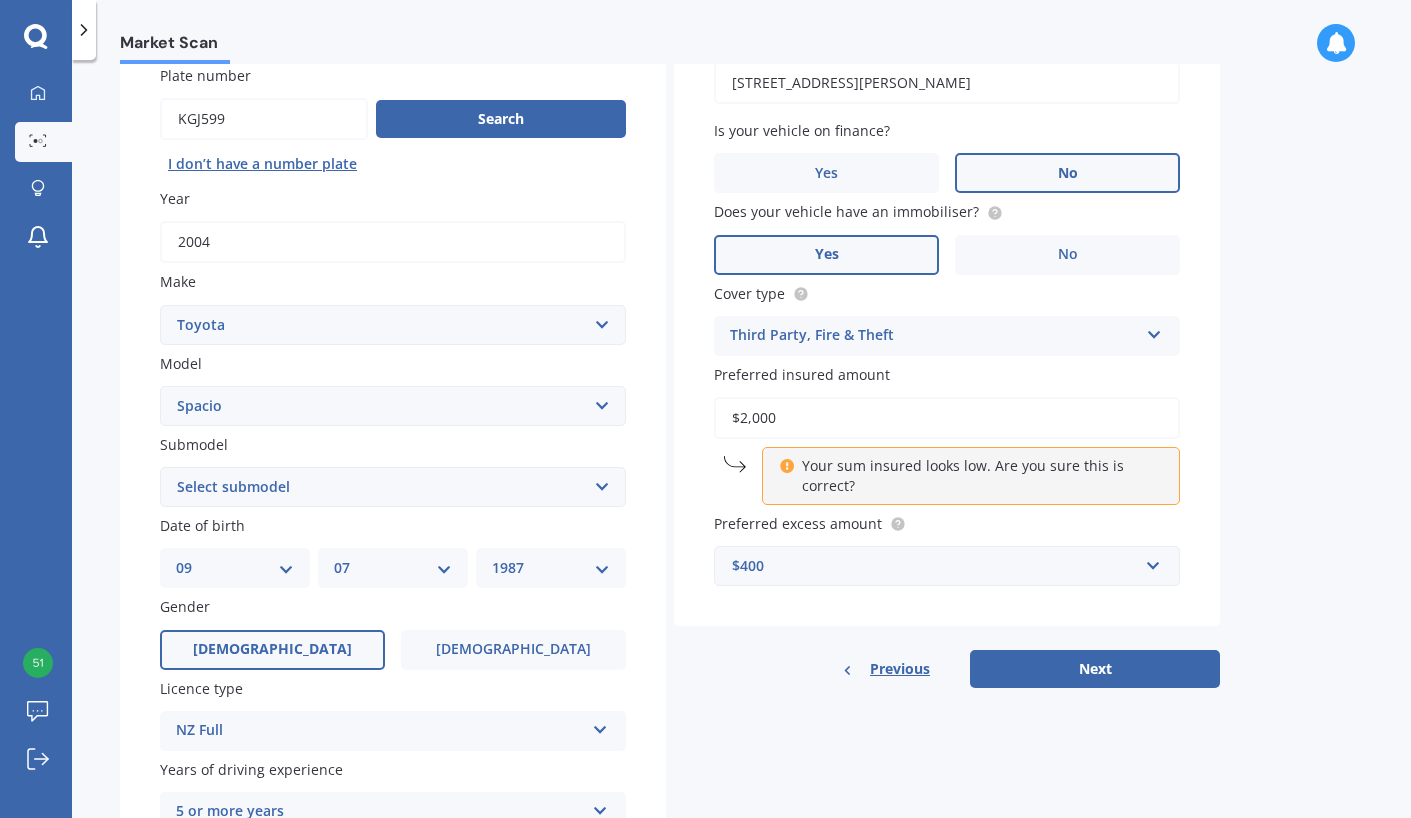 click on "$400" at bounding box center [935, 566] 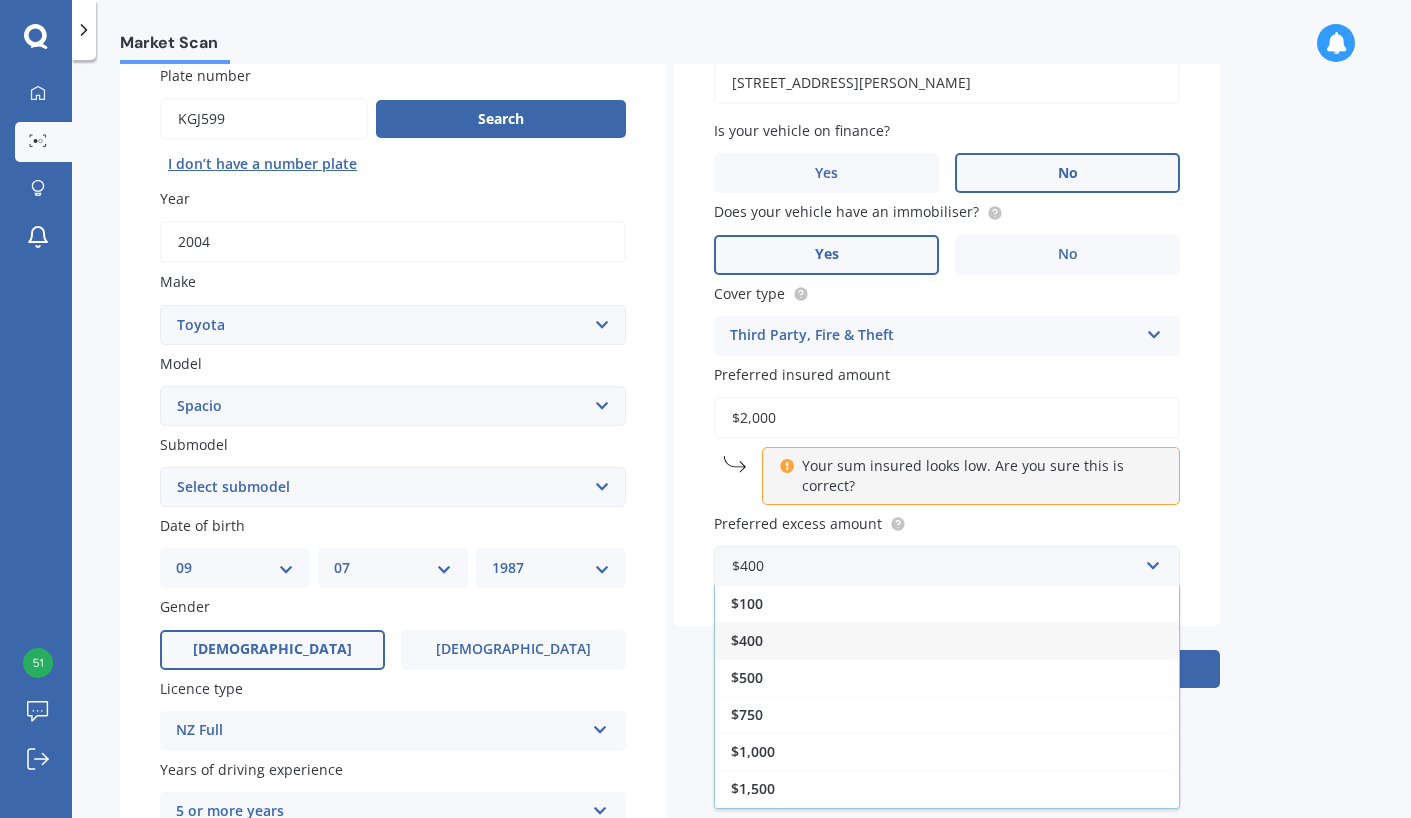 click on "$500" at bounding box center (947, 677) 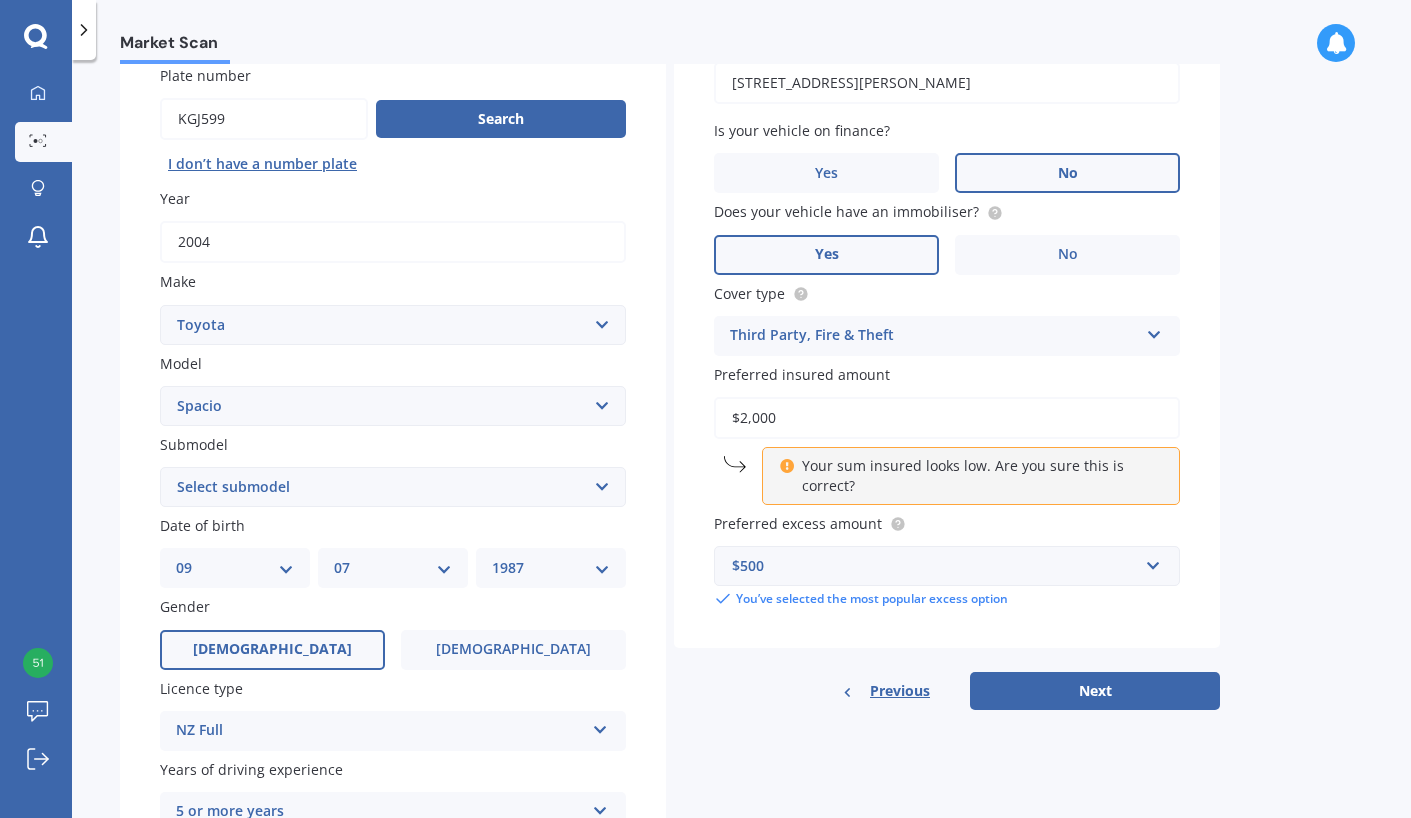 drag, startPoint x: 823, startPoint y: 627, endPoint x: 876, endPoint y: 634, distance: 53.460266 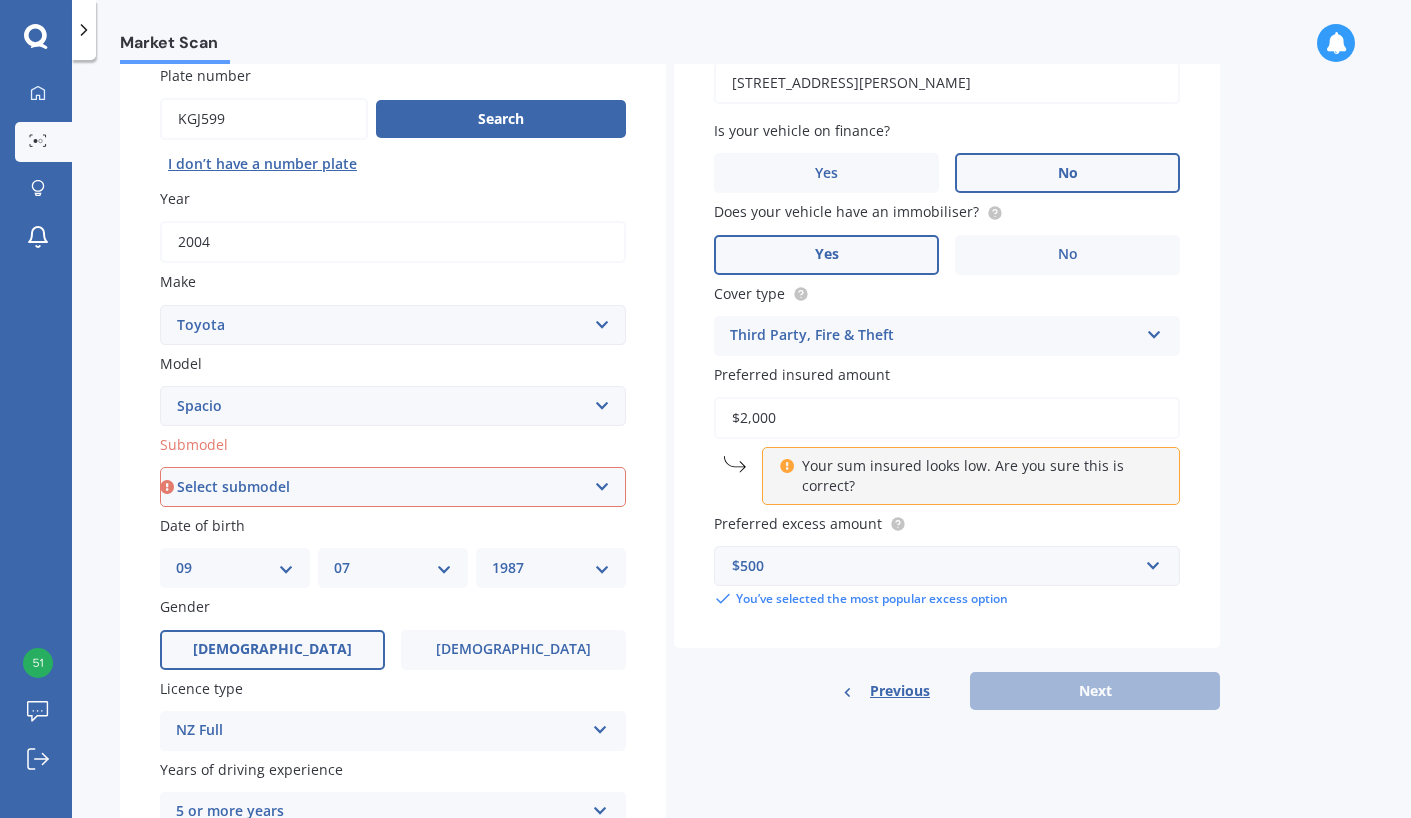 select on "(ALL)" 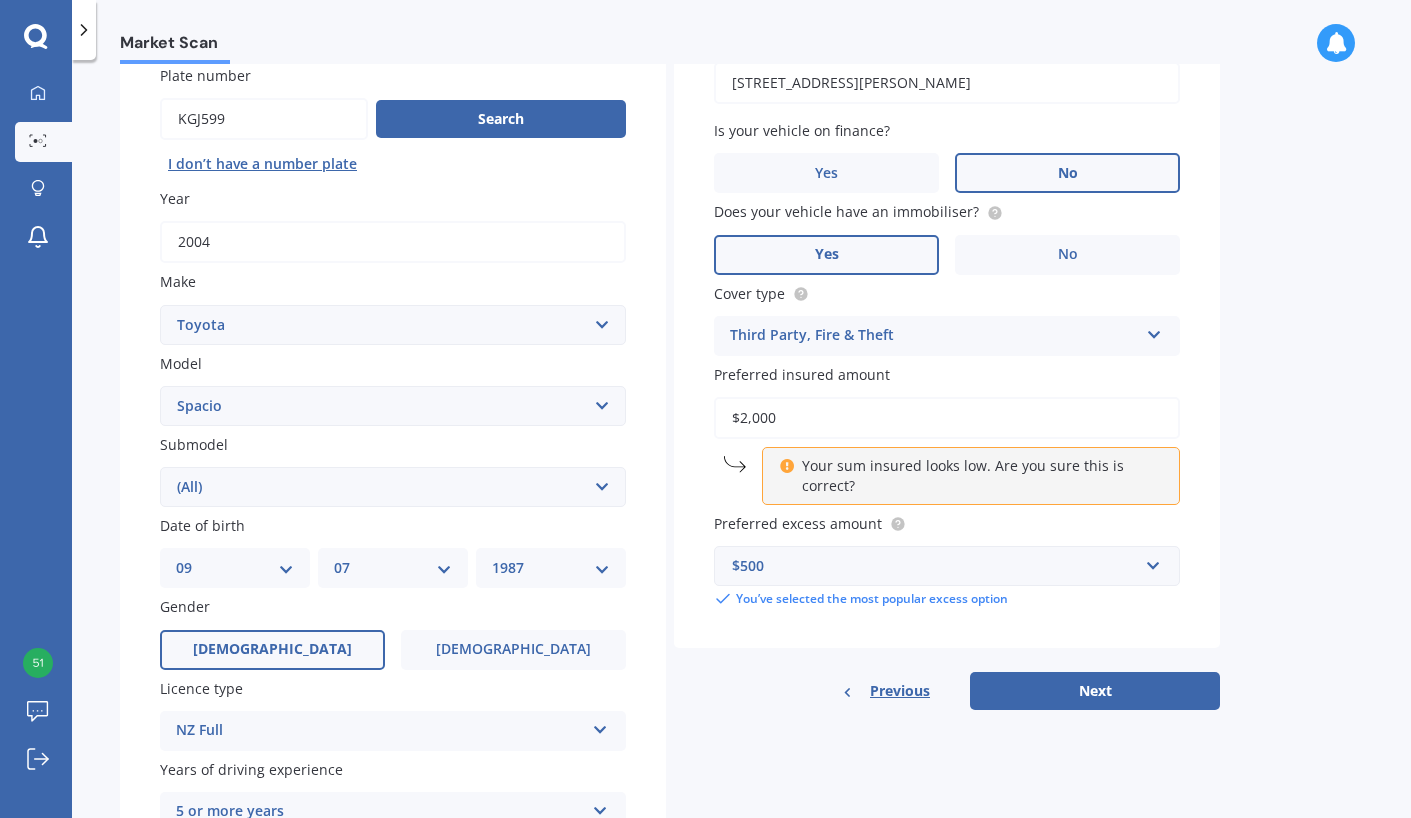 click on "Next" at bounding box center [1095, 691] 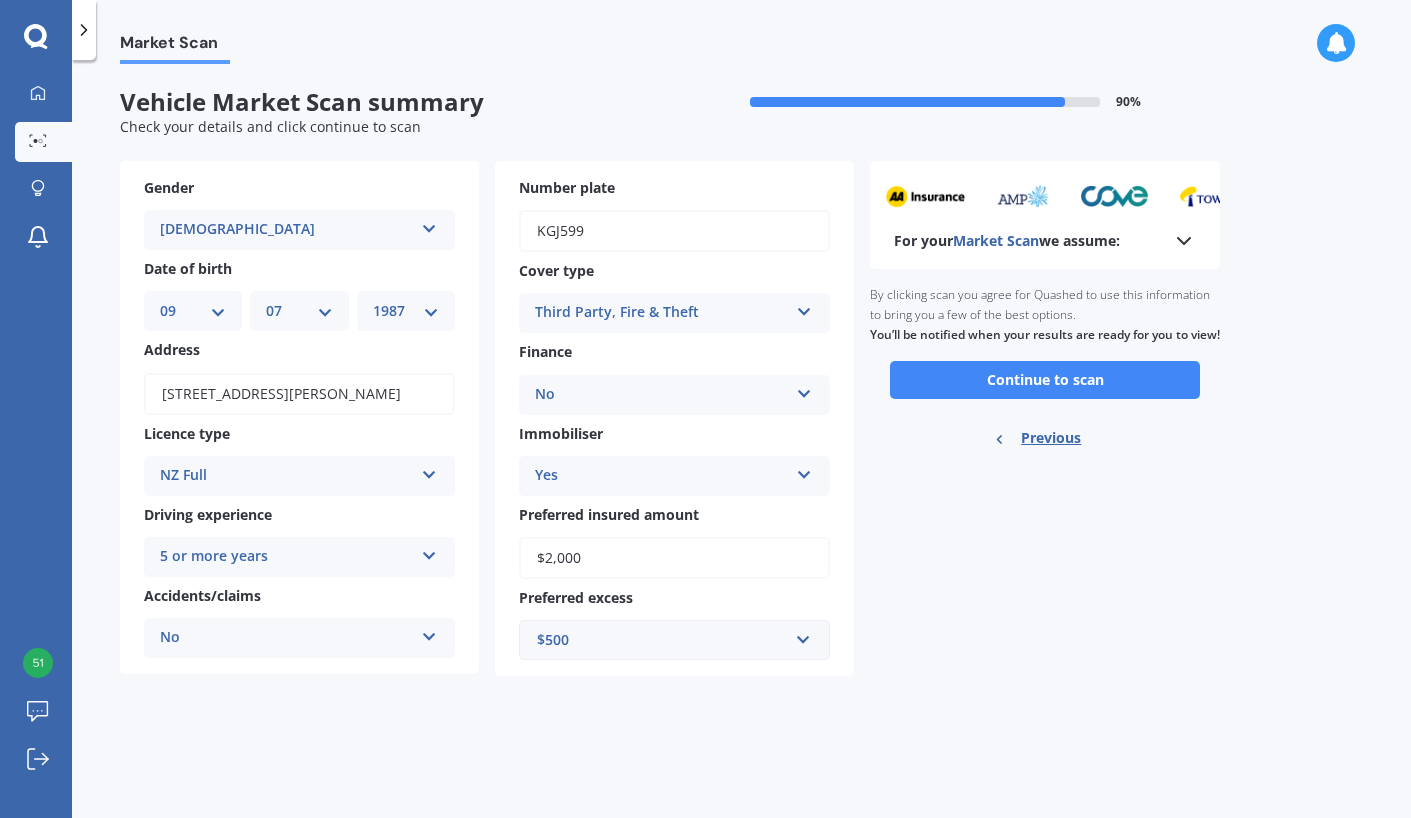 scroll, scrollTop: 0, scrollLeft: 0, axis: both 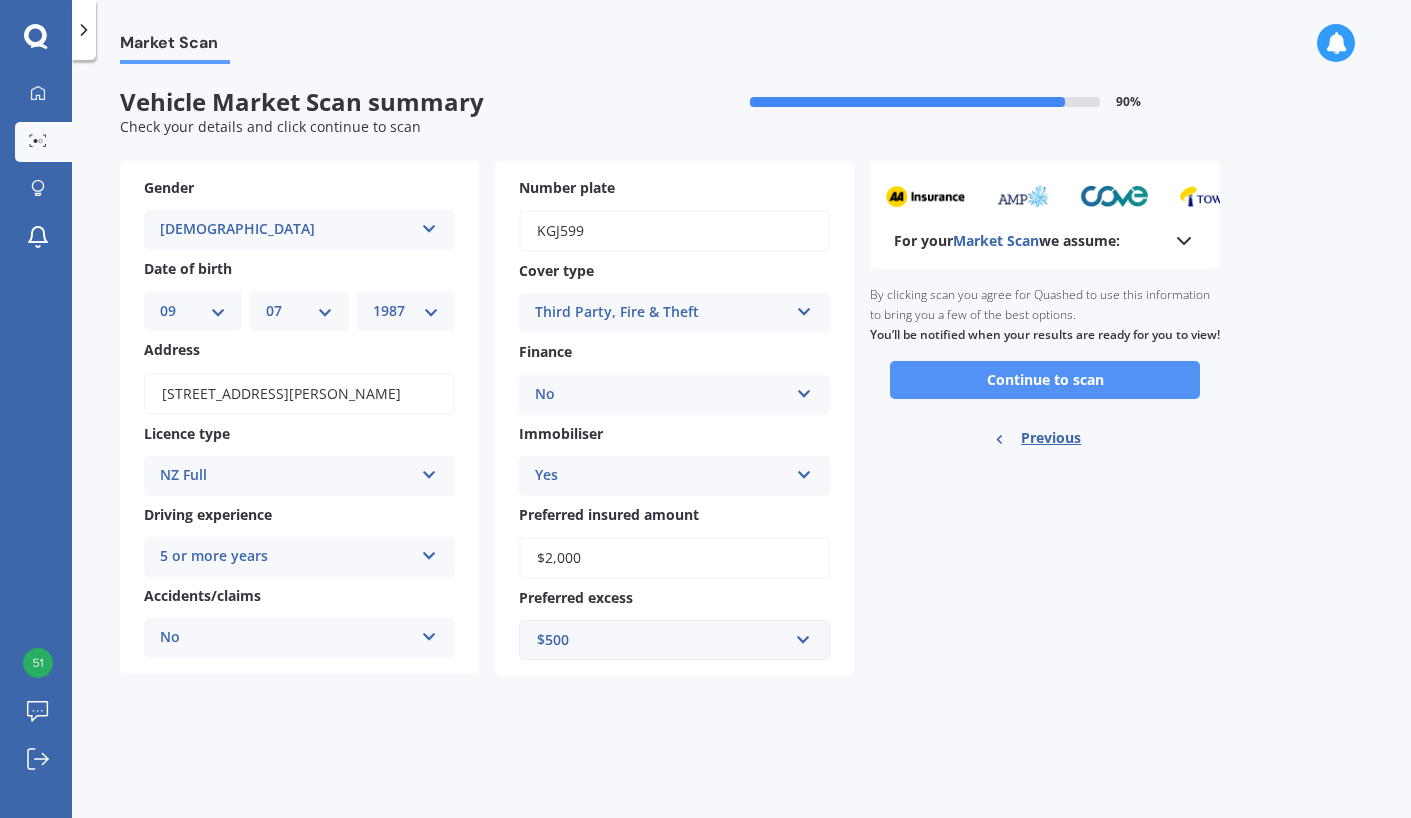 click on "Continue to scan" at bounding box center [1045, 380] 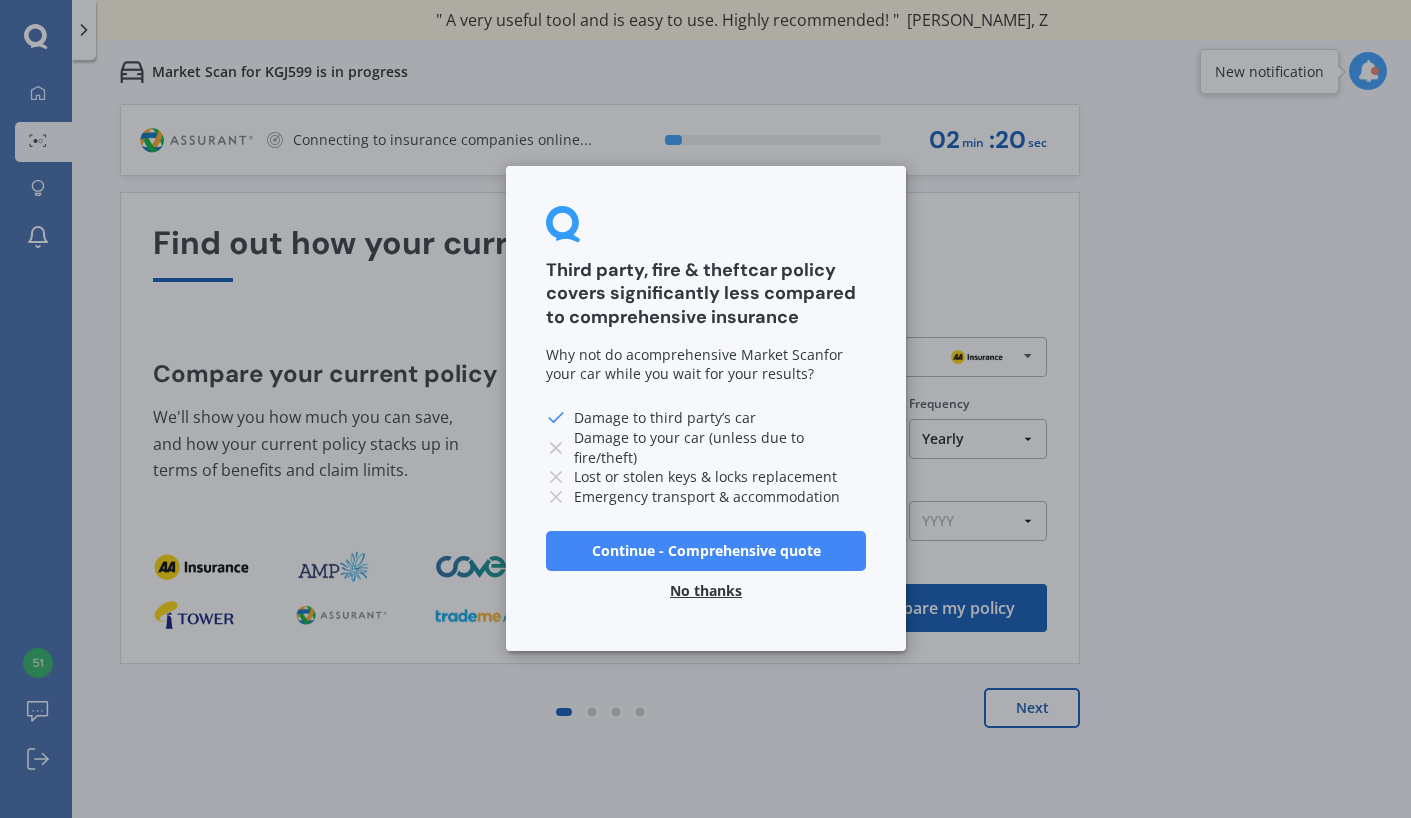 click on "No thanks" at bounding box center [706, 592] 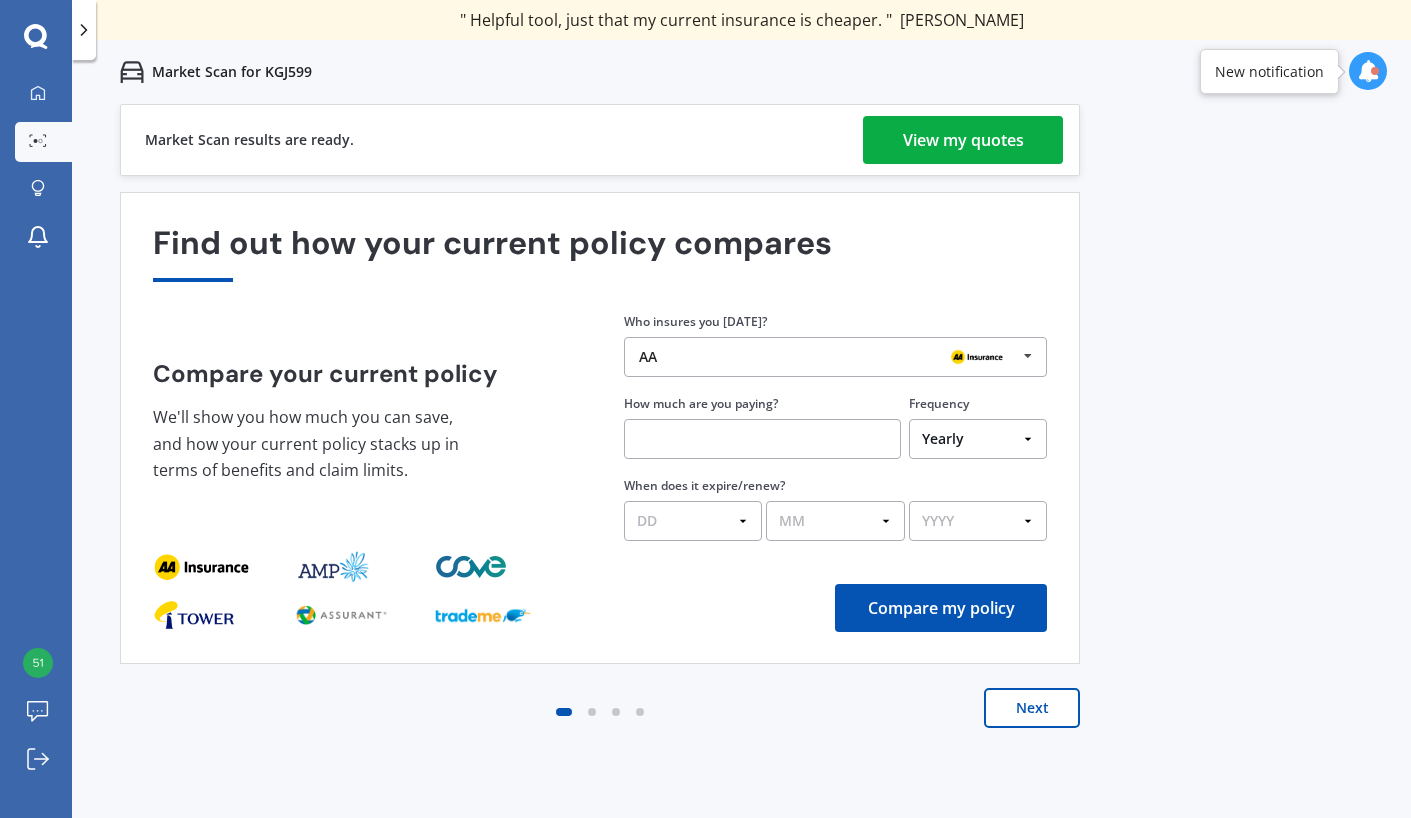 click on "View my quotes" at bounding box center (963, 140) 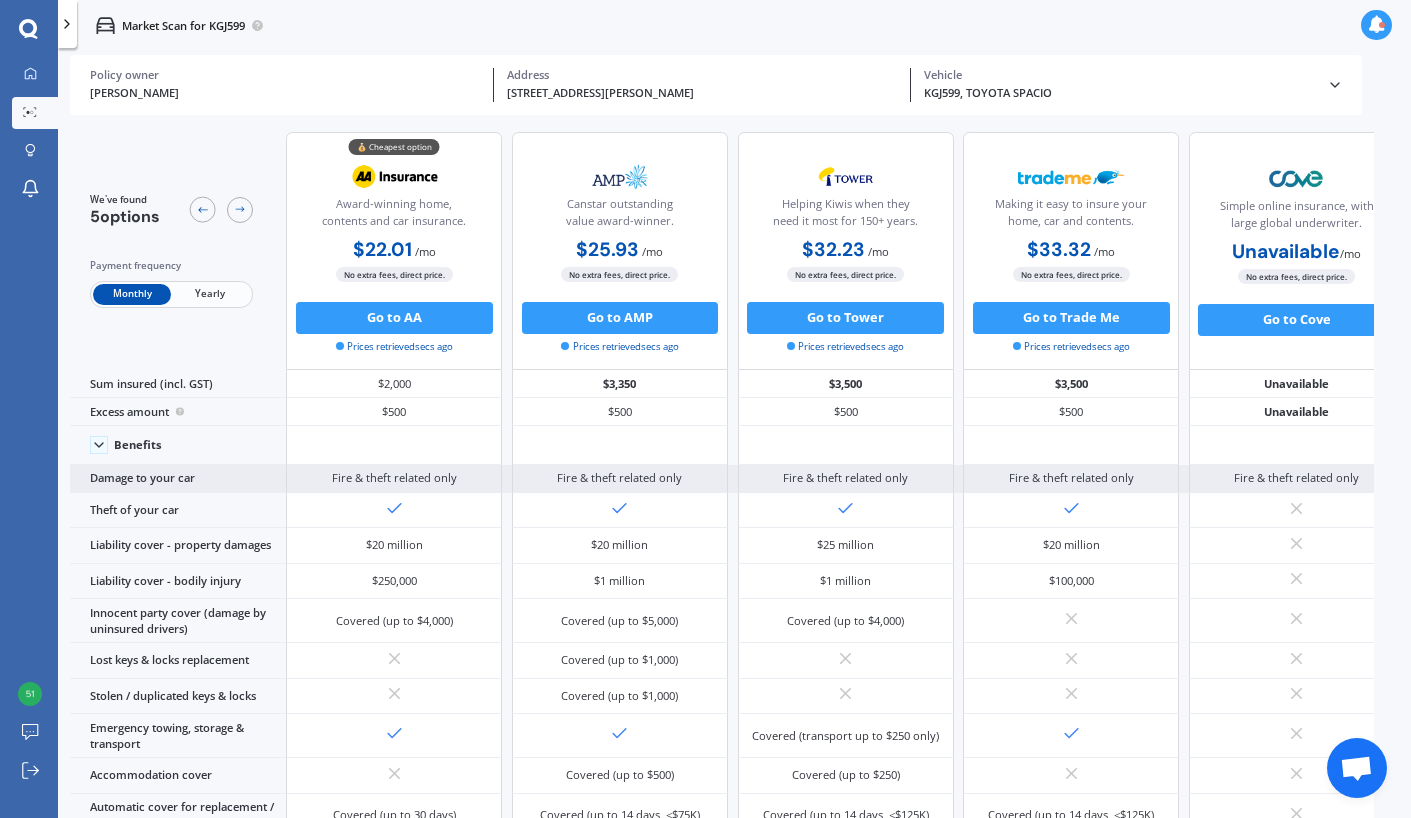scroll, scrollTop: 0, scrollLeft: 0, axis: both 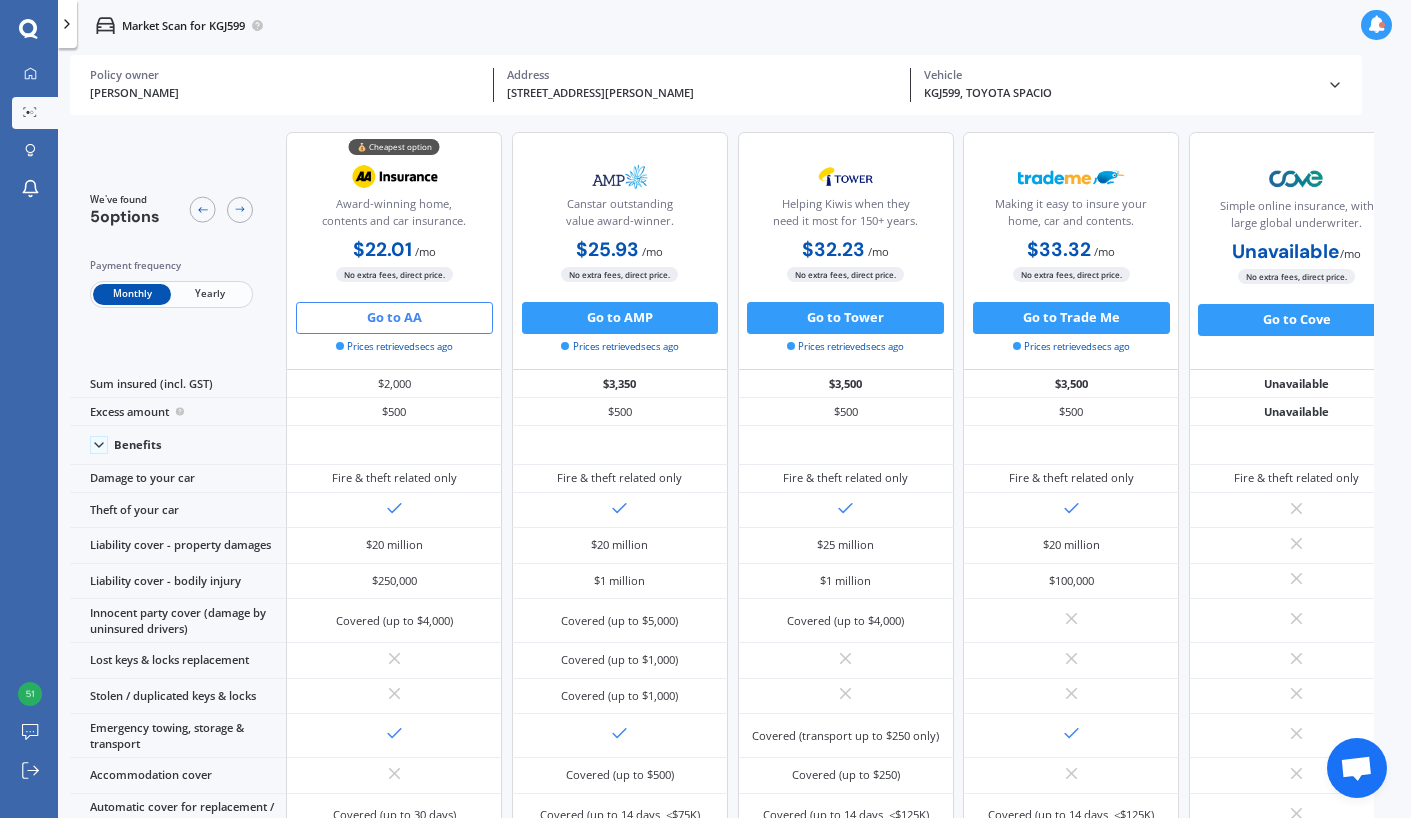 click on "Go to AA" at bounding box center [394, 318] 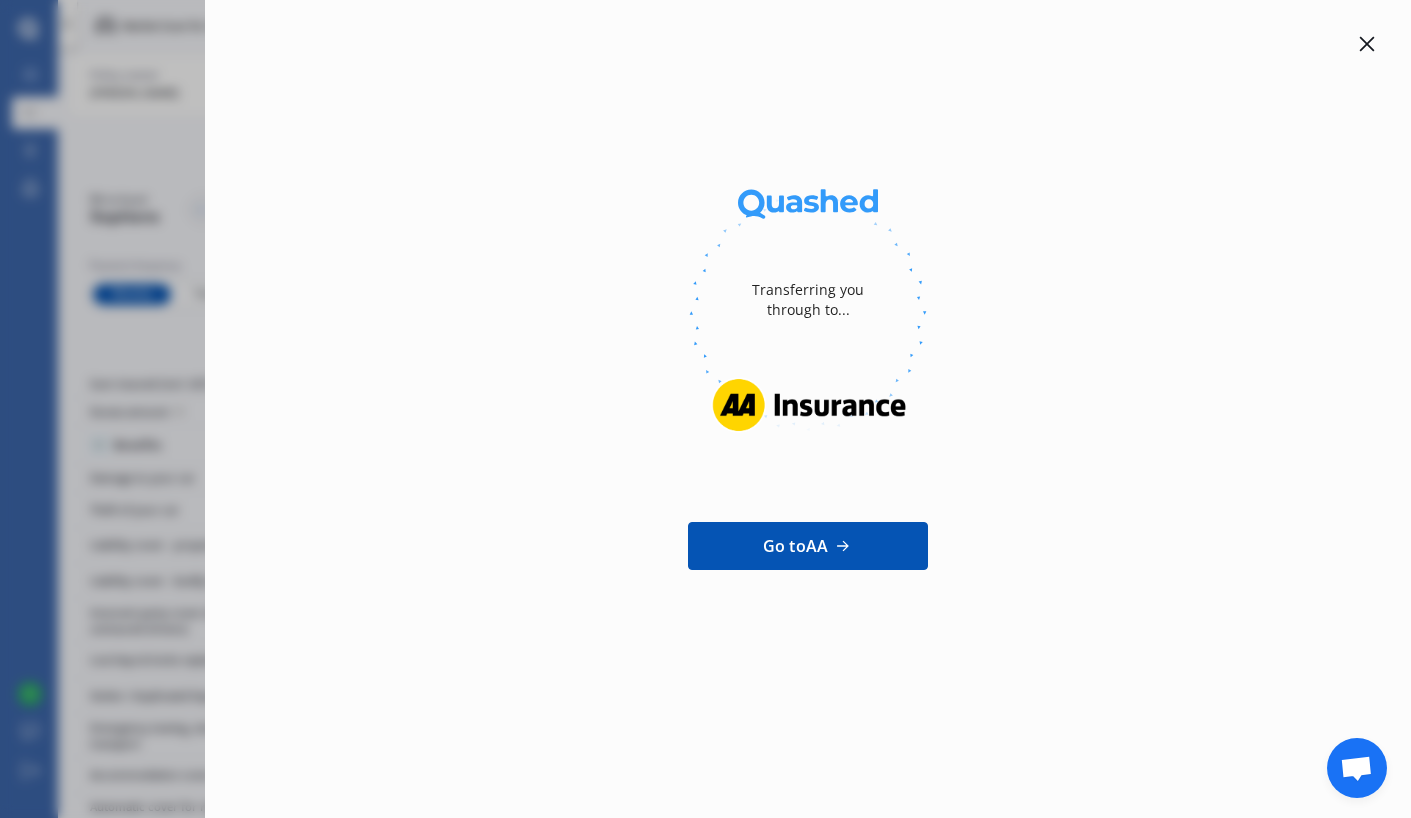 click on "Go to  AA" at bounding box center [795, 546] 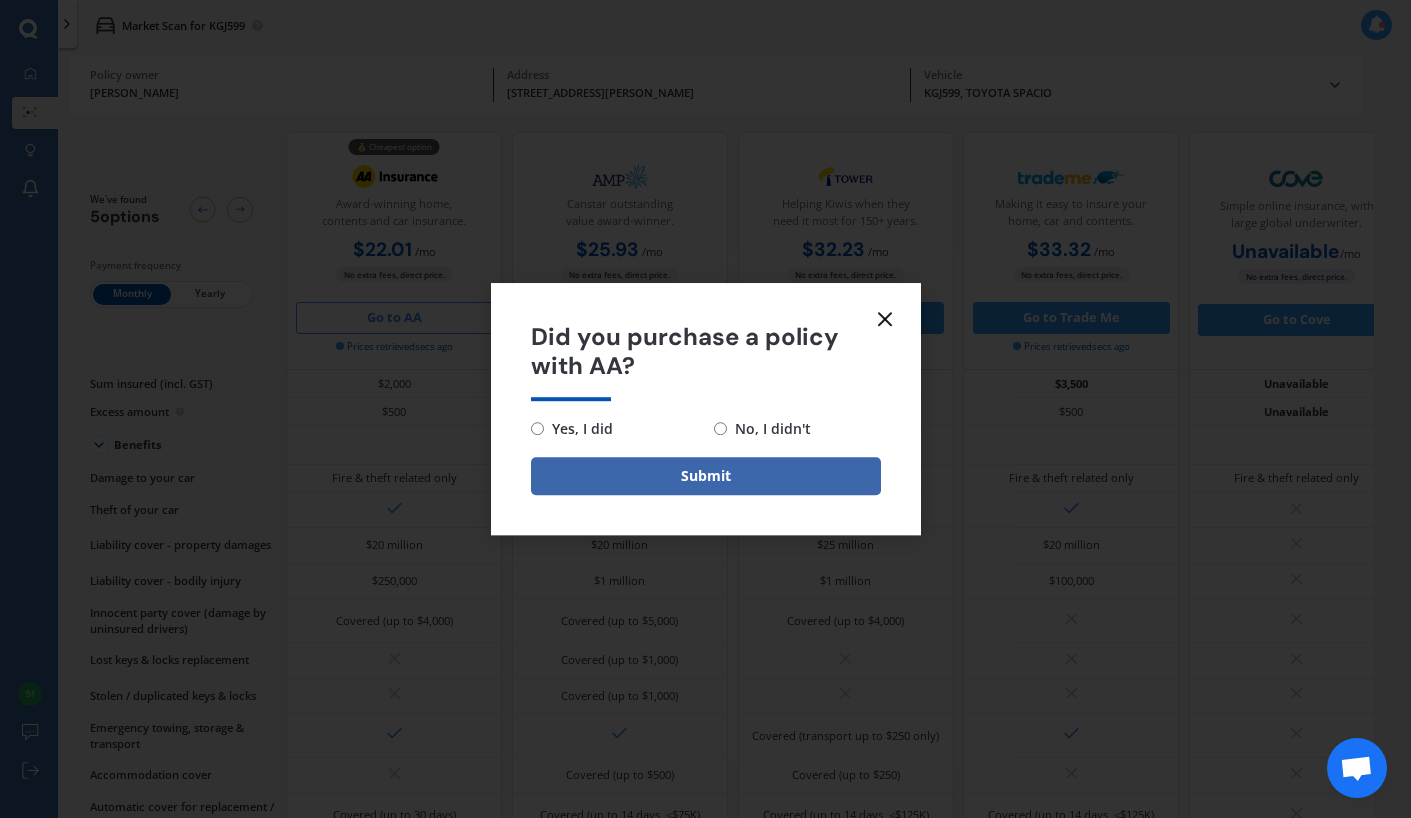 click on "No, I didn't" at bounding box center (720, 428) 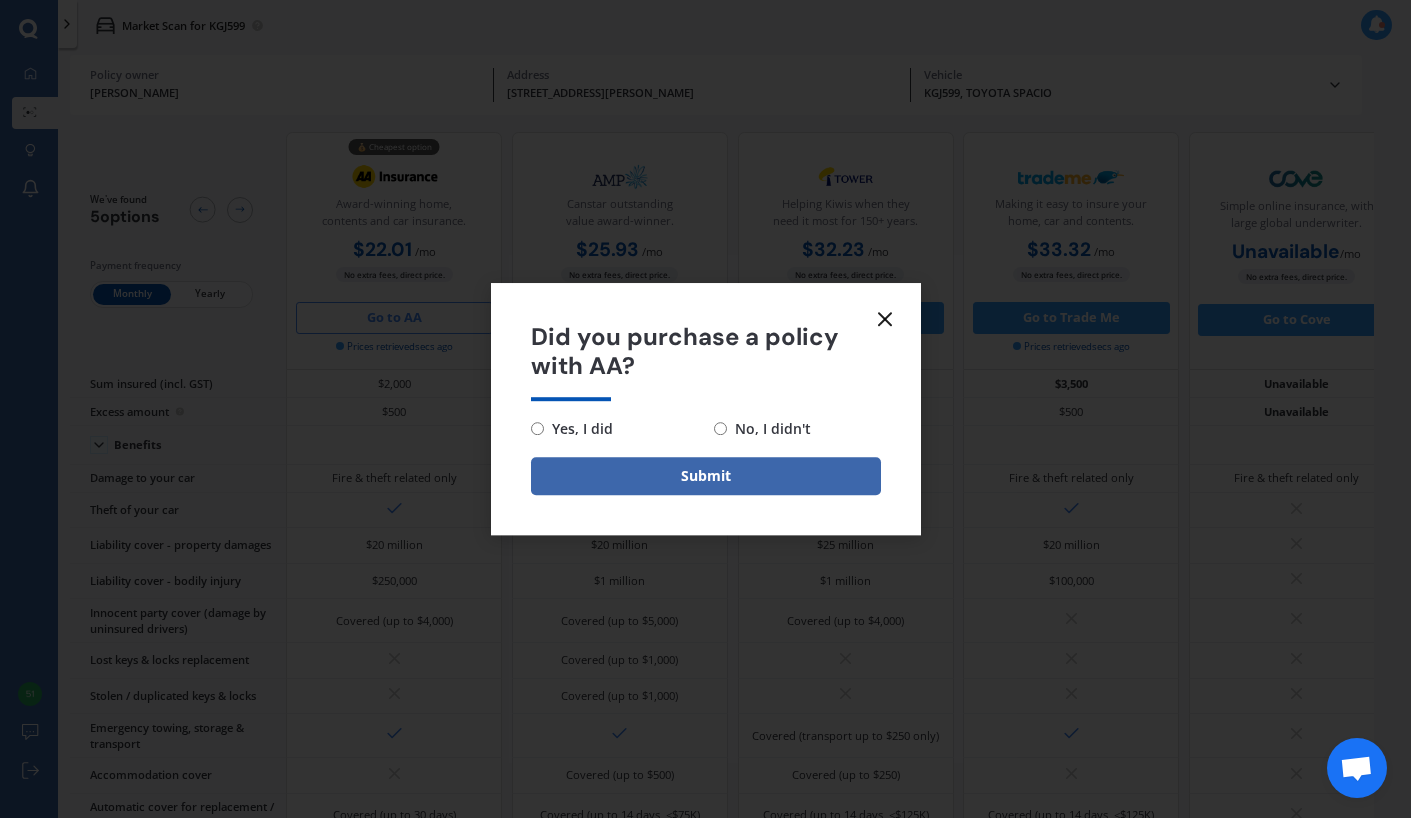radio on "true" 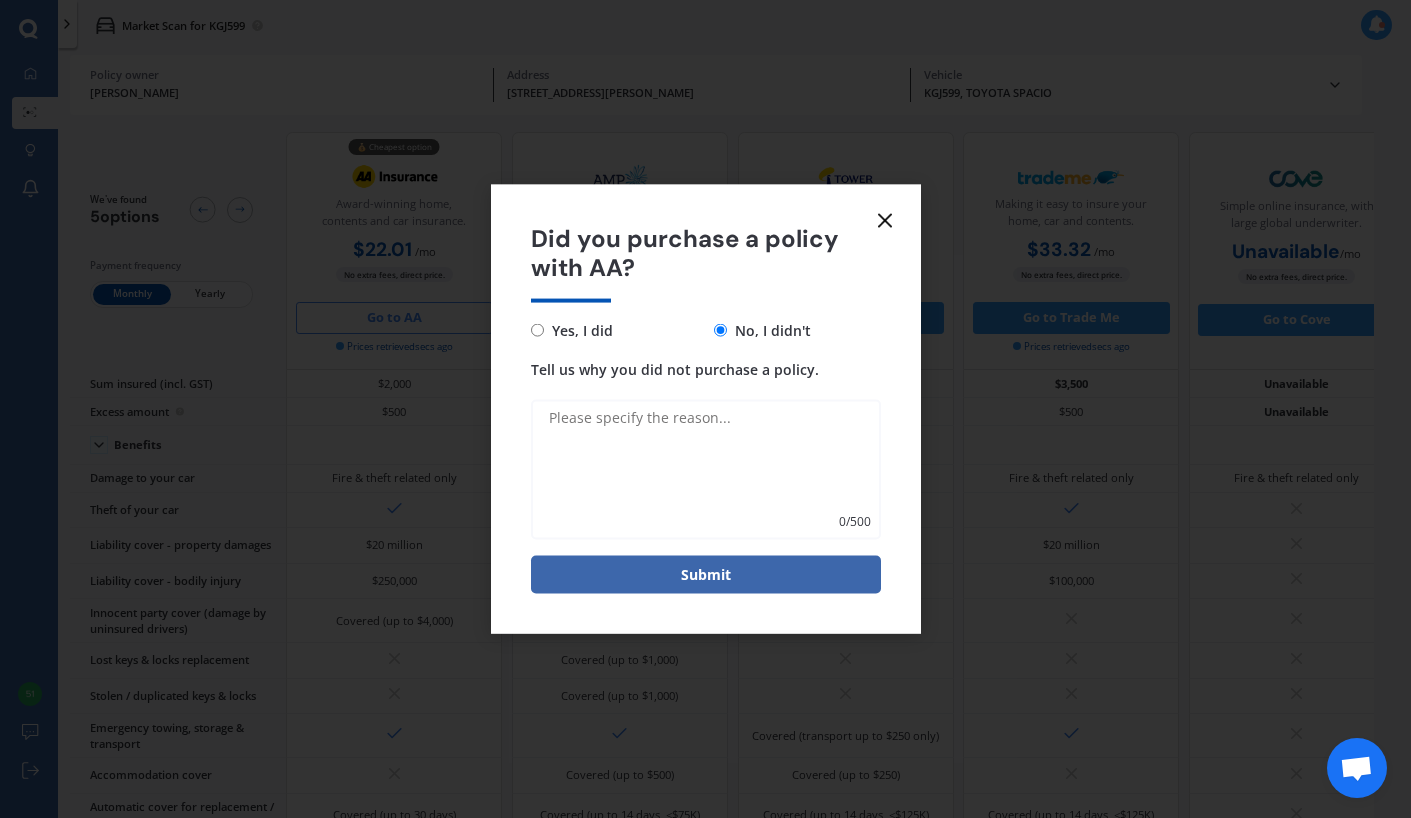 click 